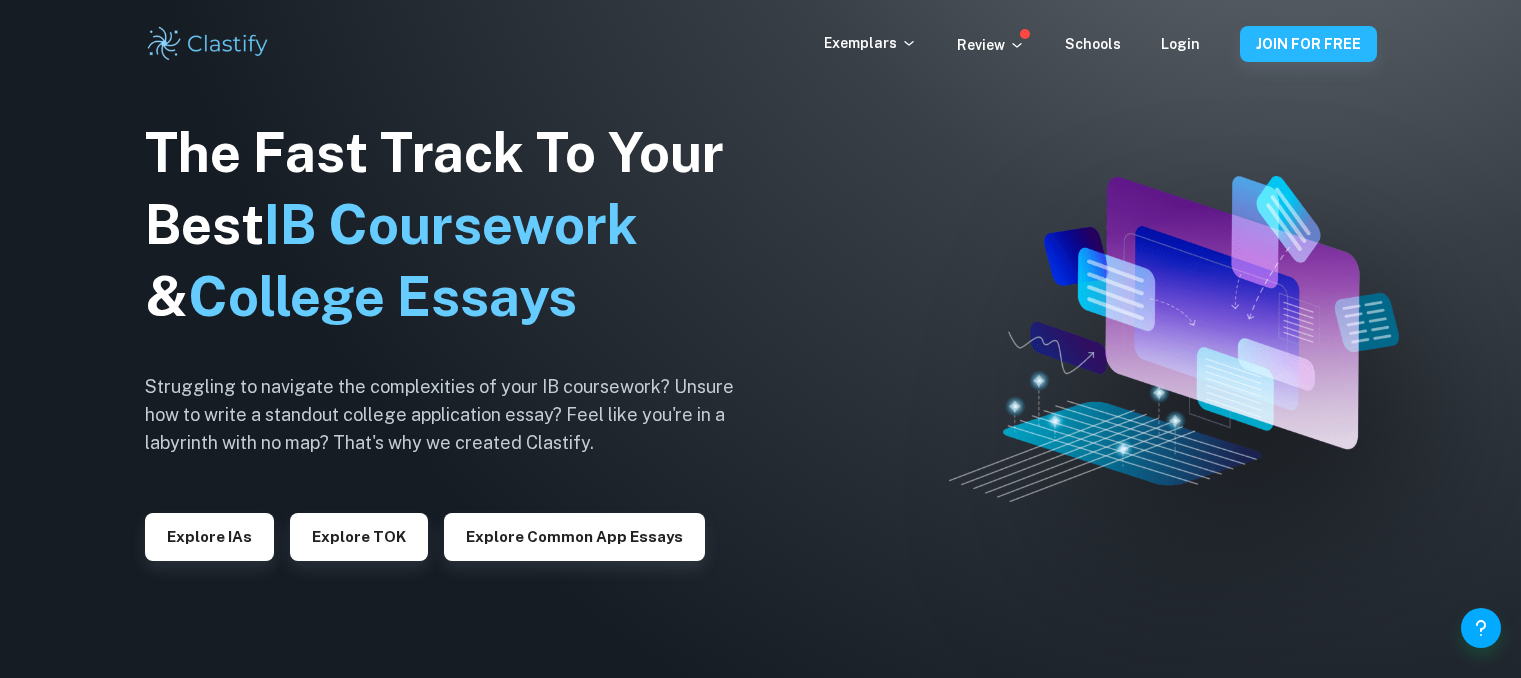 scroll, scrollTop: 0, scrollLeft: 0, axis: both 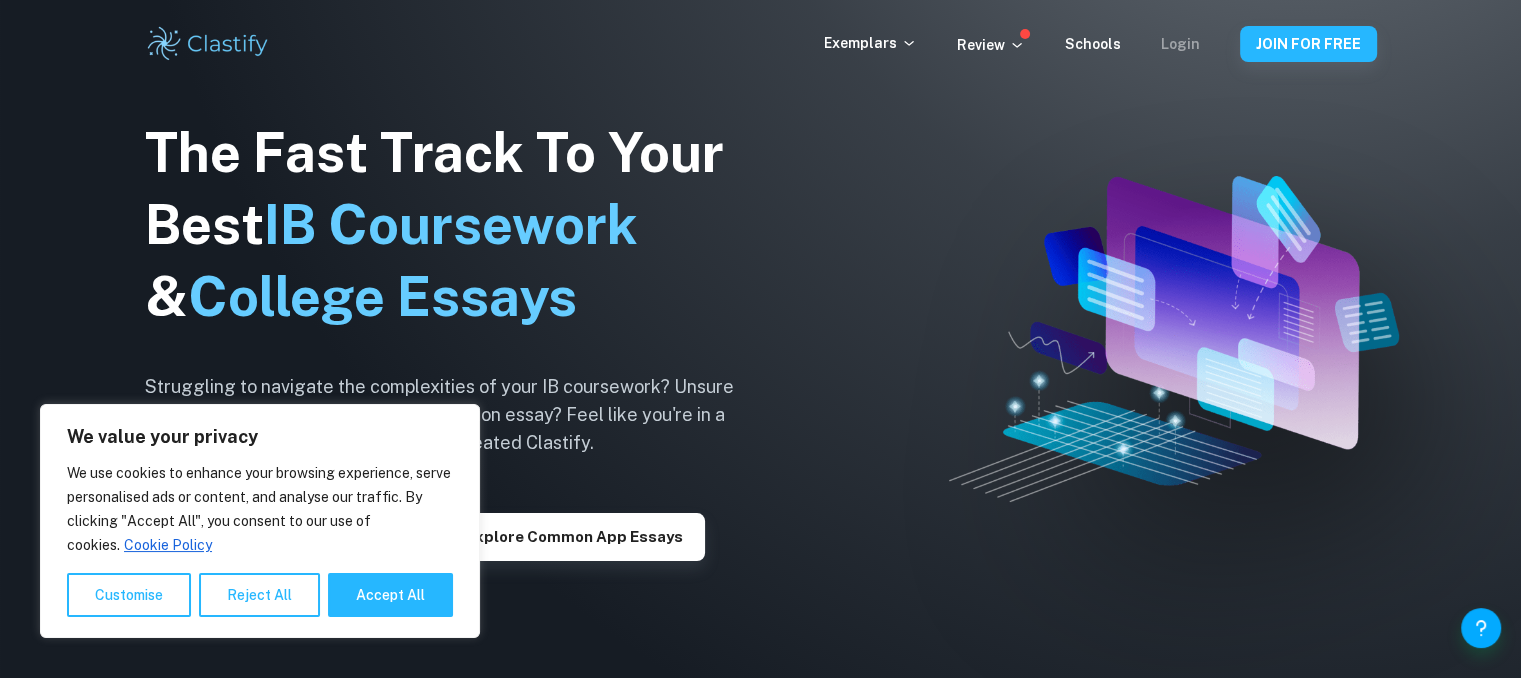 click on "Login" at bounding box center (1180, 44) 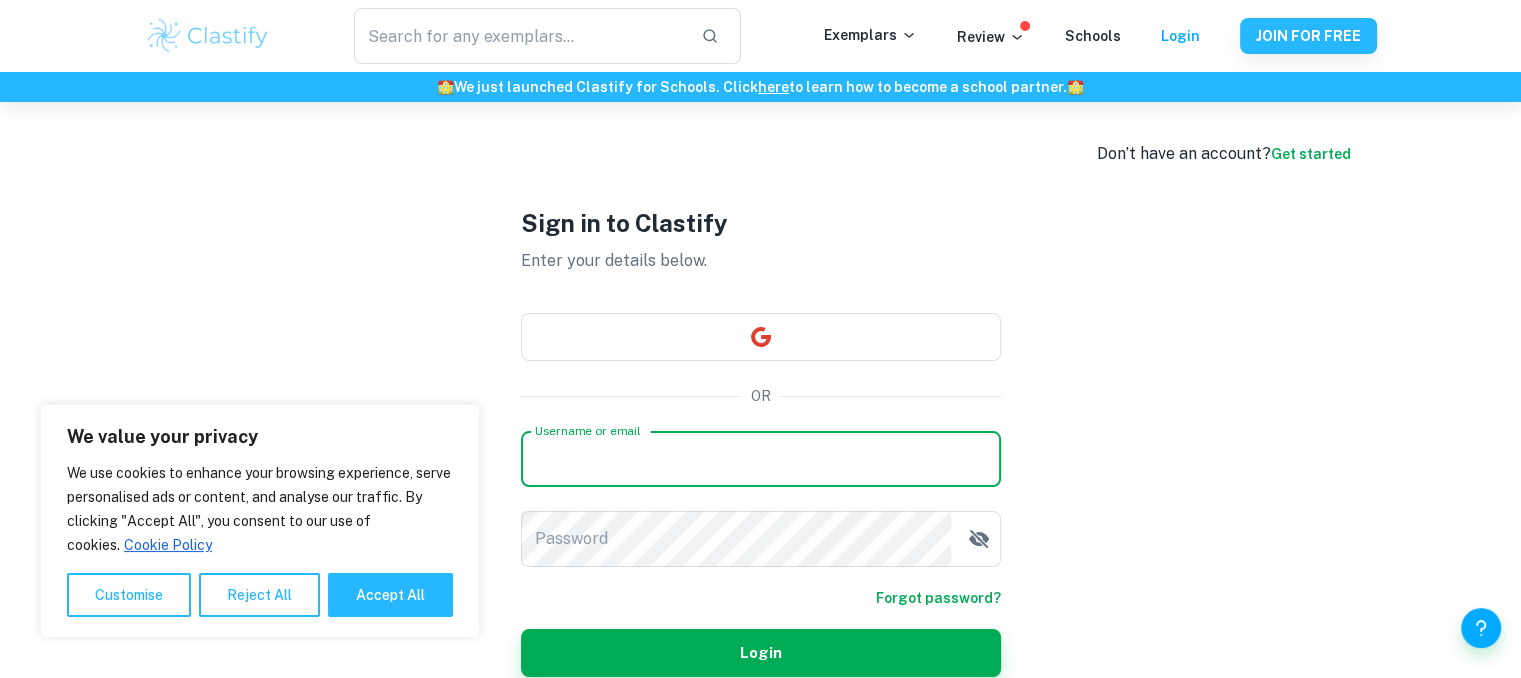 click on "Username or email" at bounding box center (761, 459) 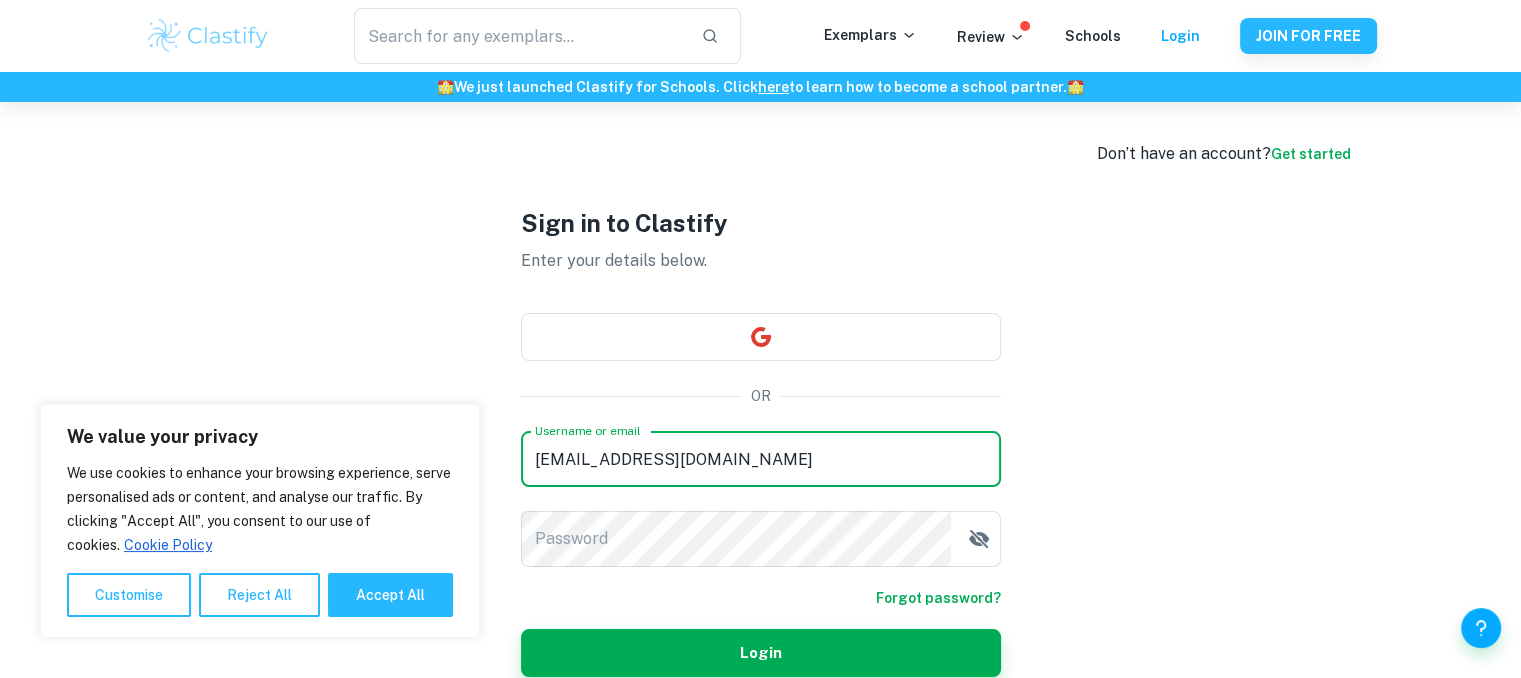 type on "[EMAIL_ADDRESS][DOMAIN_NAME]" 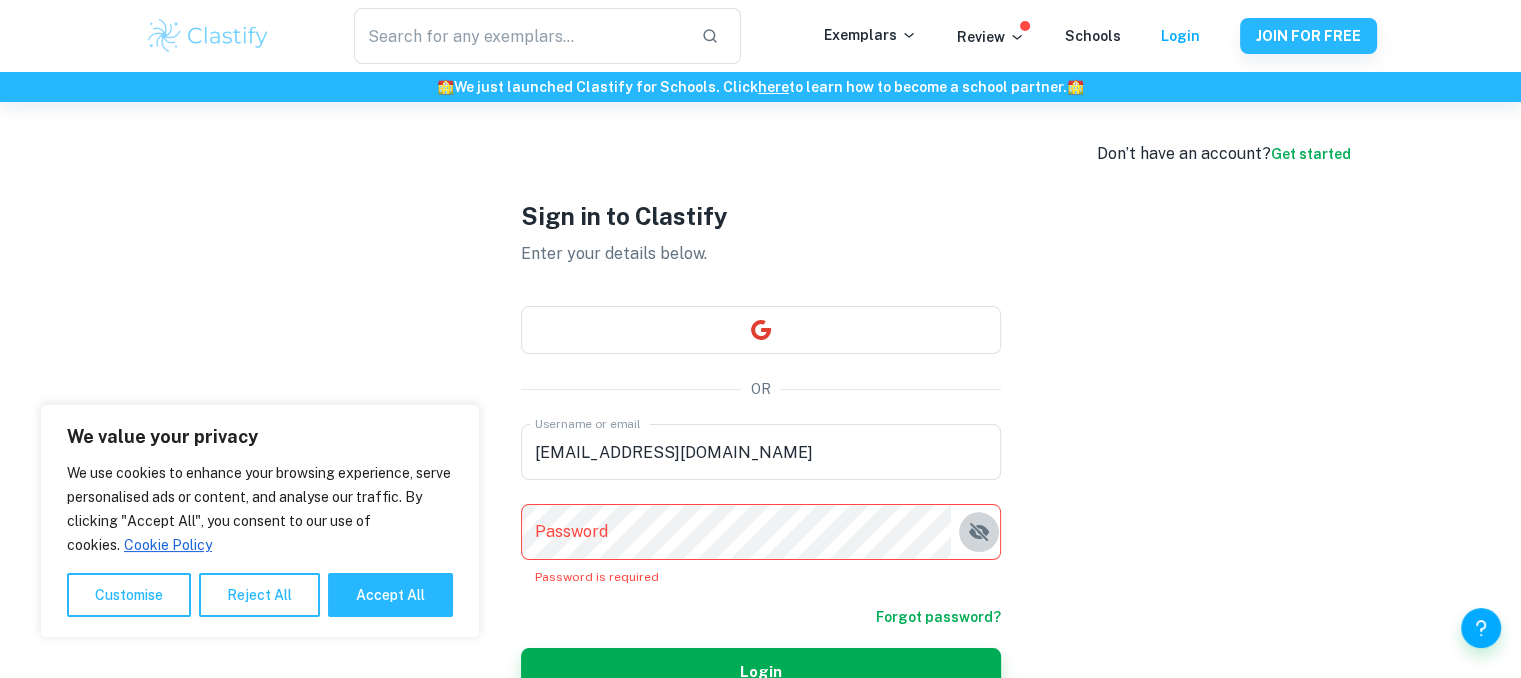 click 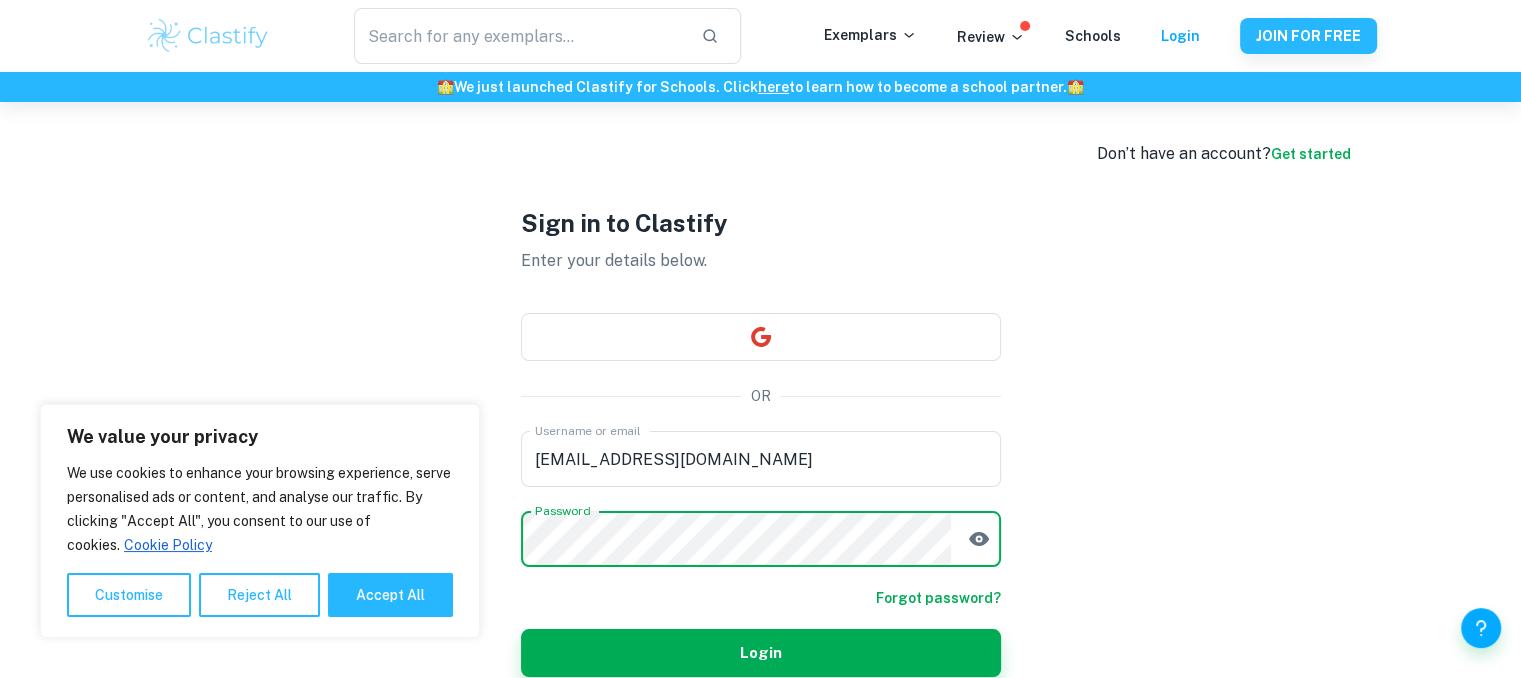 click on "Login" at bounding box center [761, 653] 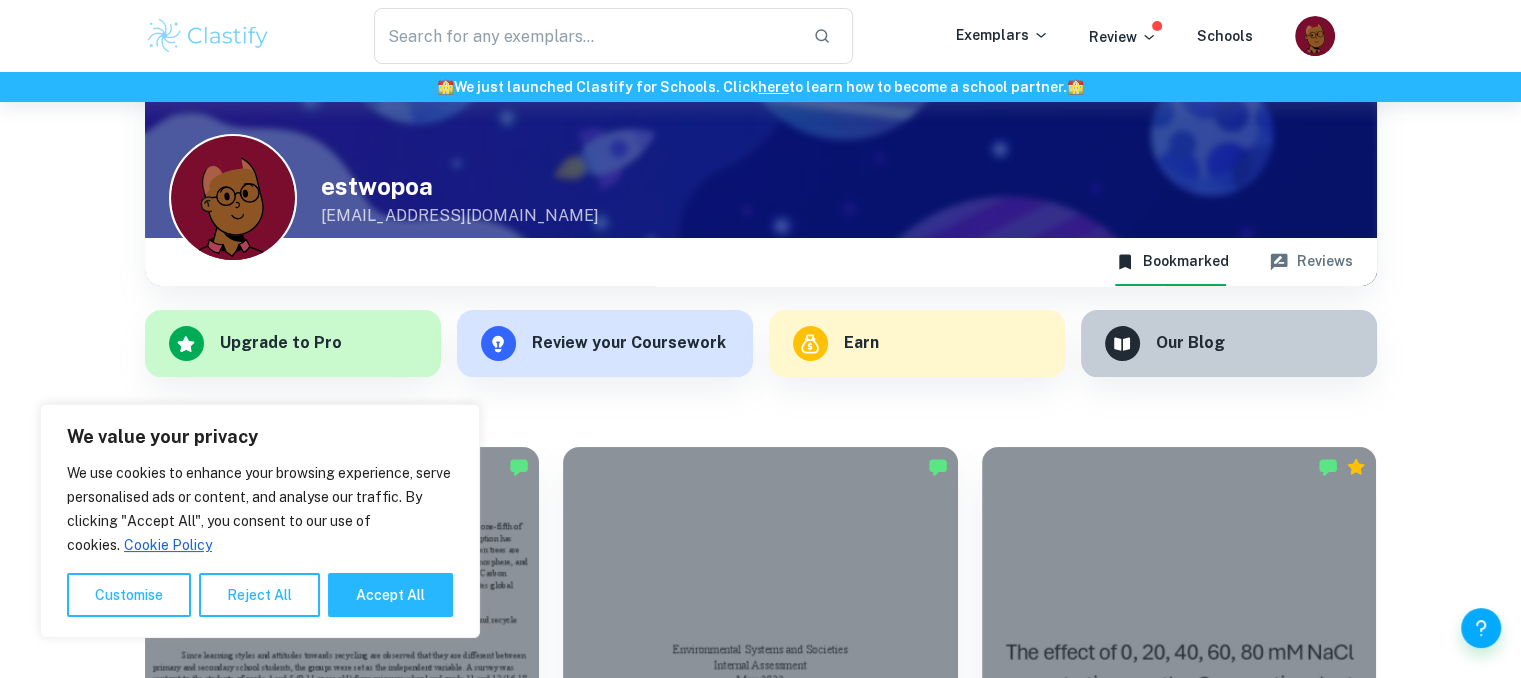 scroll, scrollTop: 136, scrollLeft: 0, axis: vertical 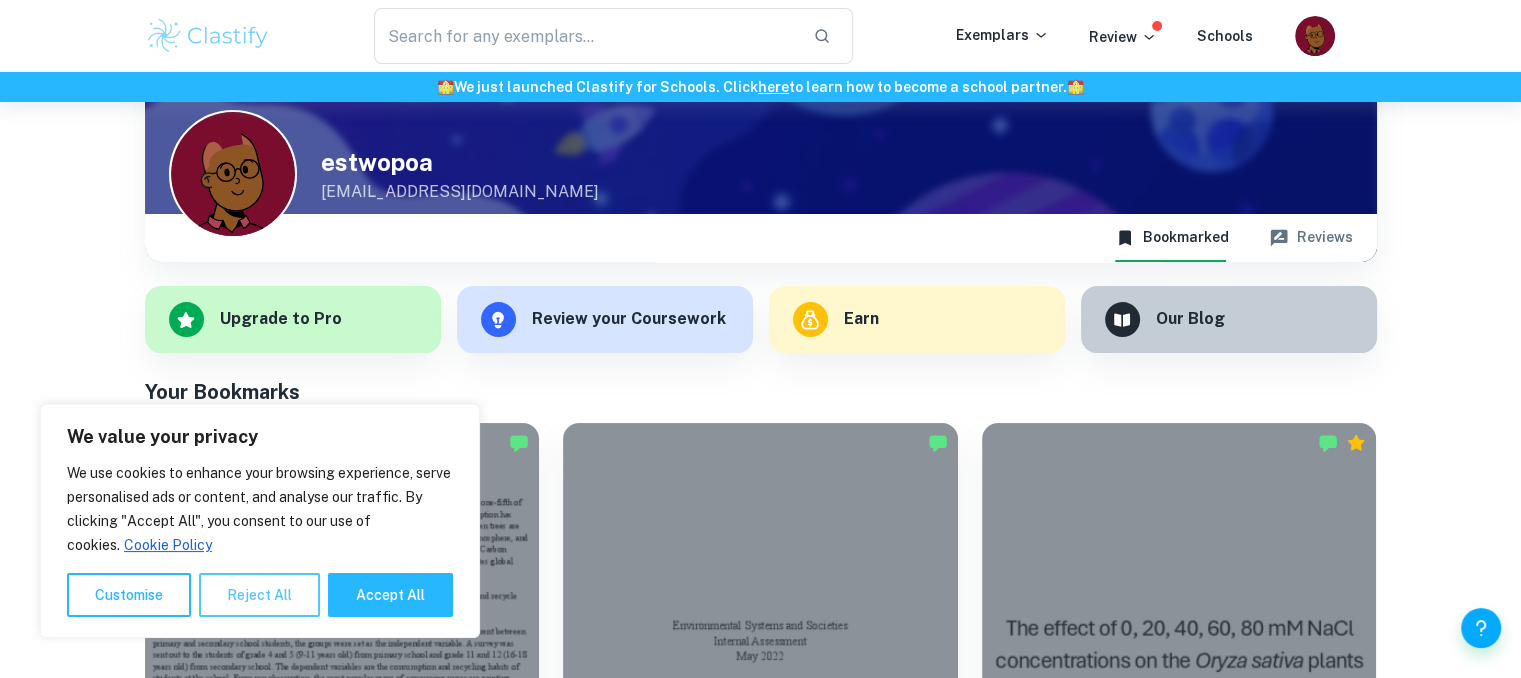 click on "Reject All" at bounding box center [259, 595] 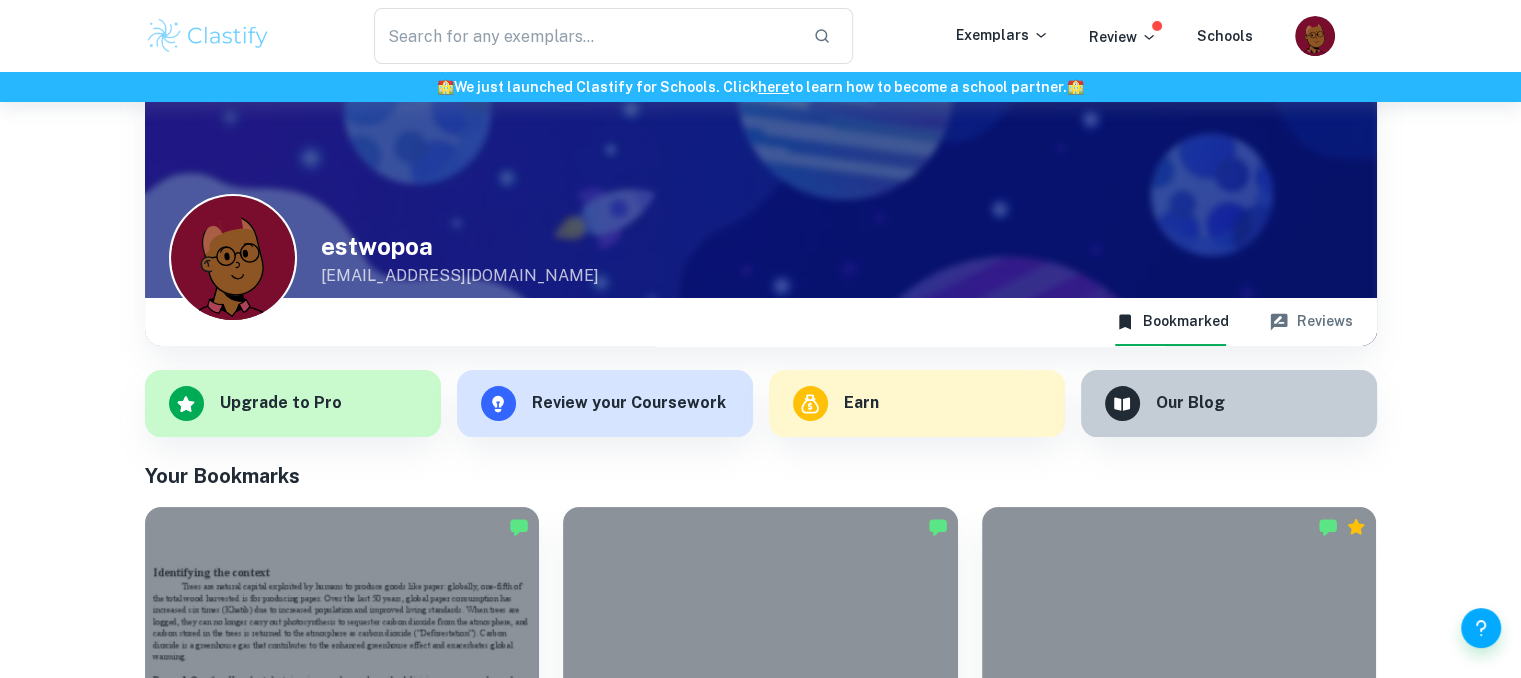 scroll, scrollTop: 0, scrollLeft: 0, axis: both 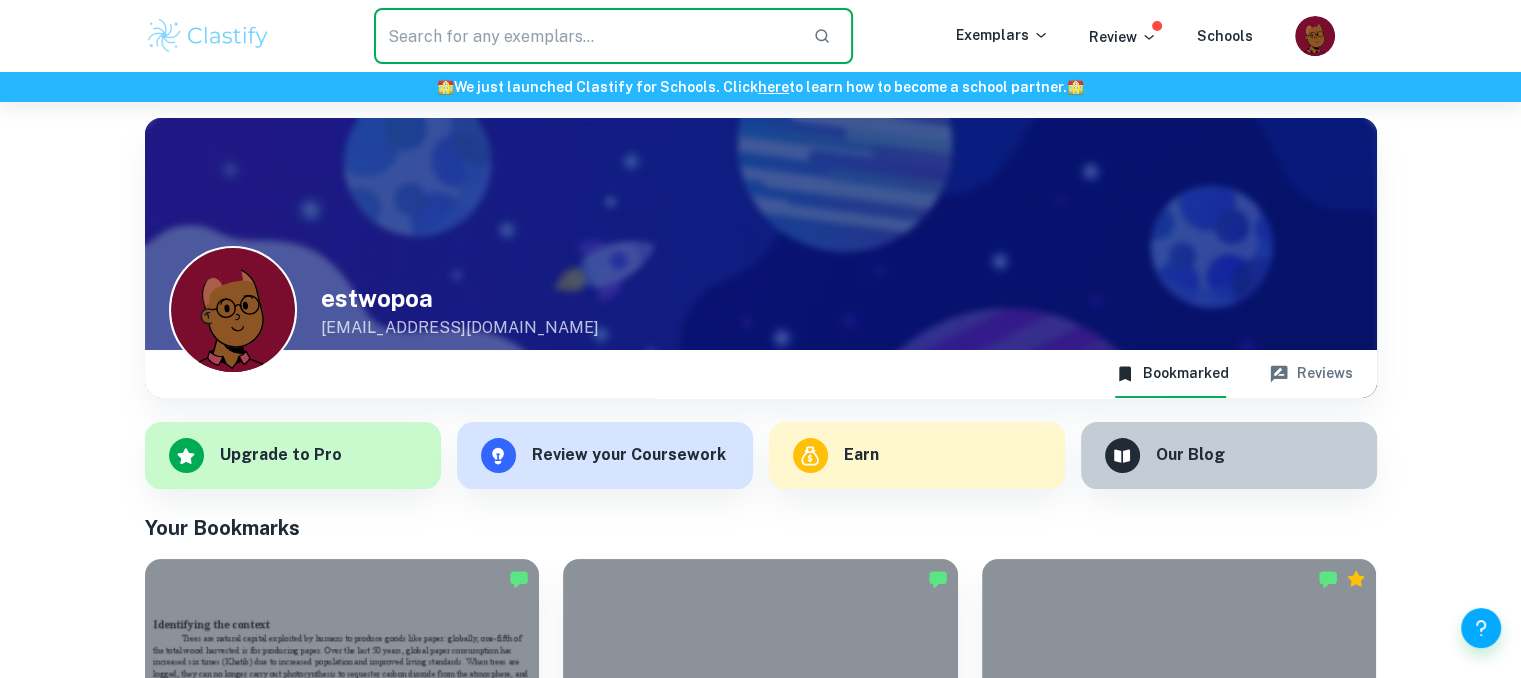 click at bounding box center (585, 36) 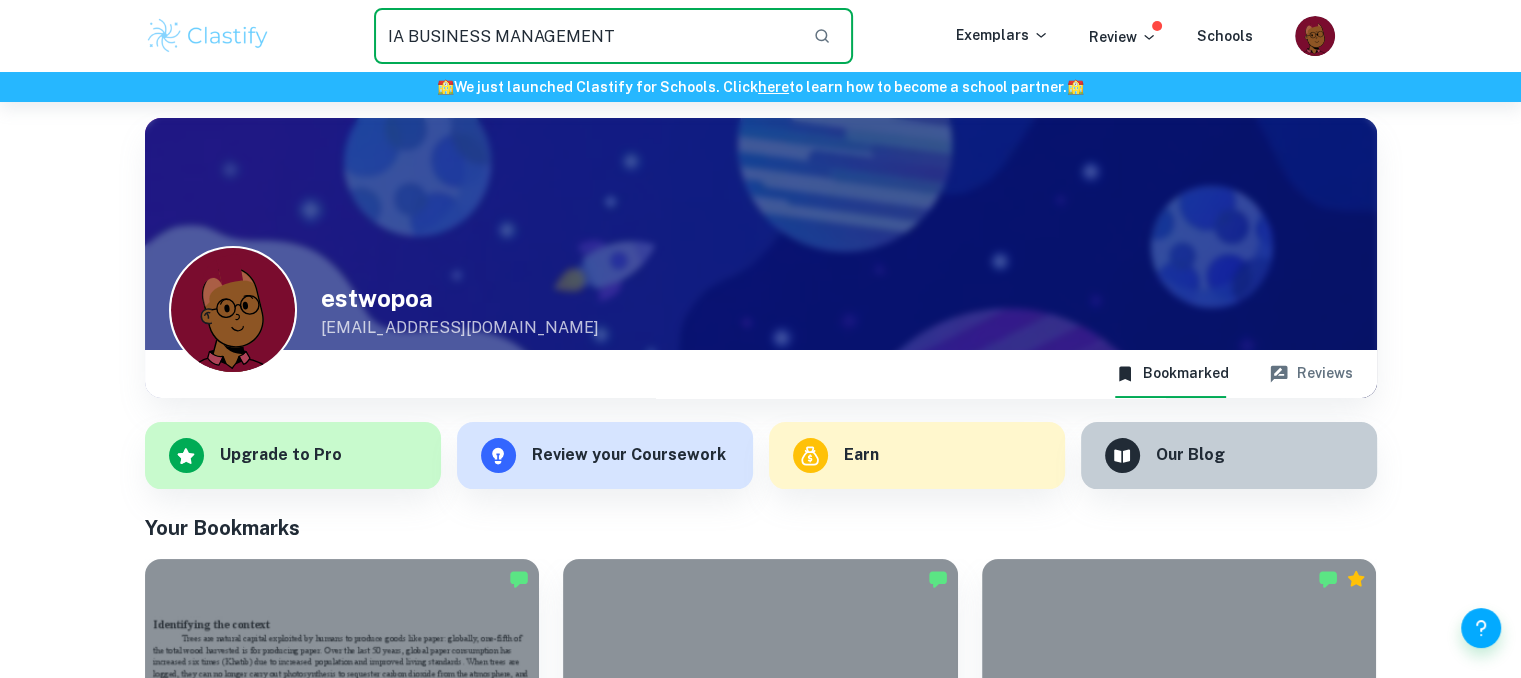 type on "IA BUSINESS MANAGEMENT" 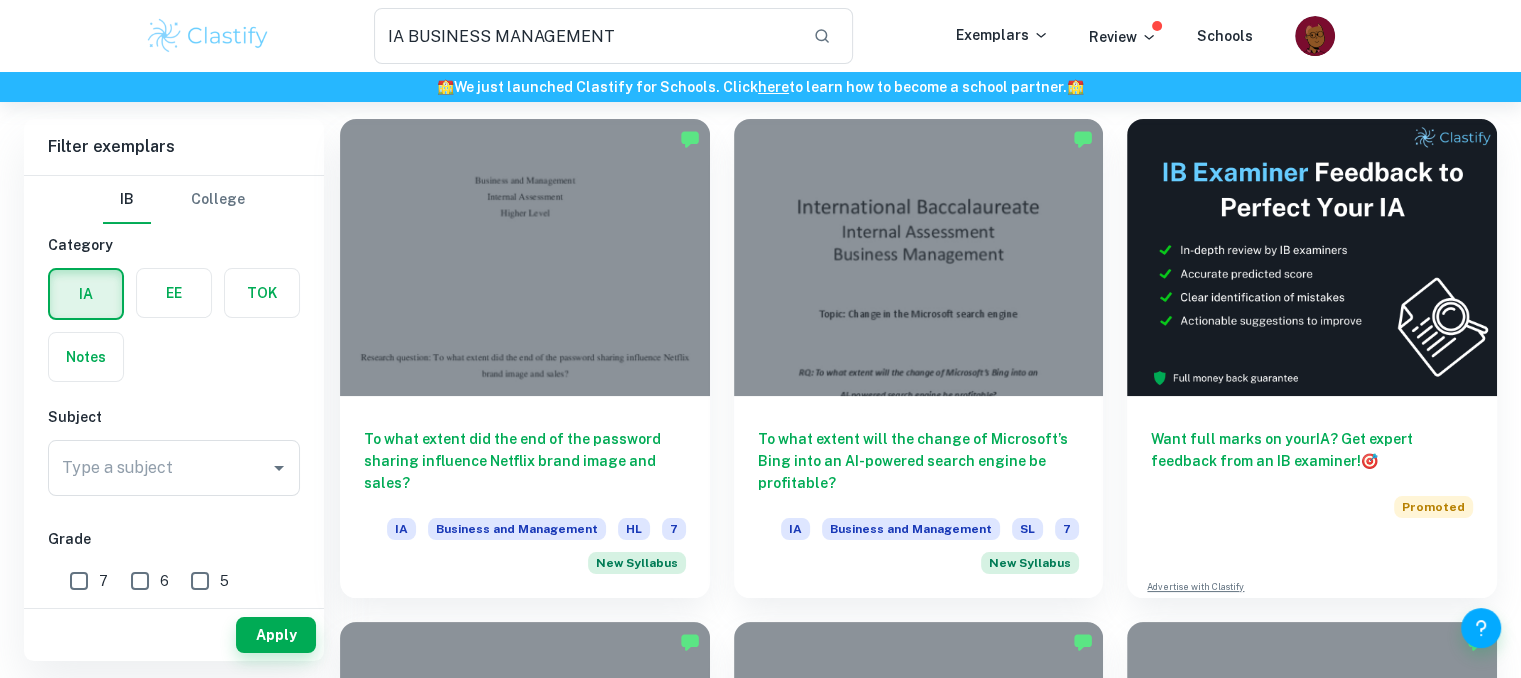 scroll, scrollTop: 100, scrollLeft: 0, axis: vertical 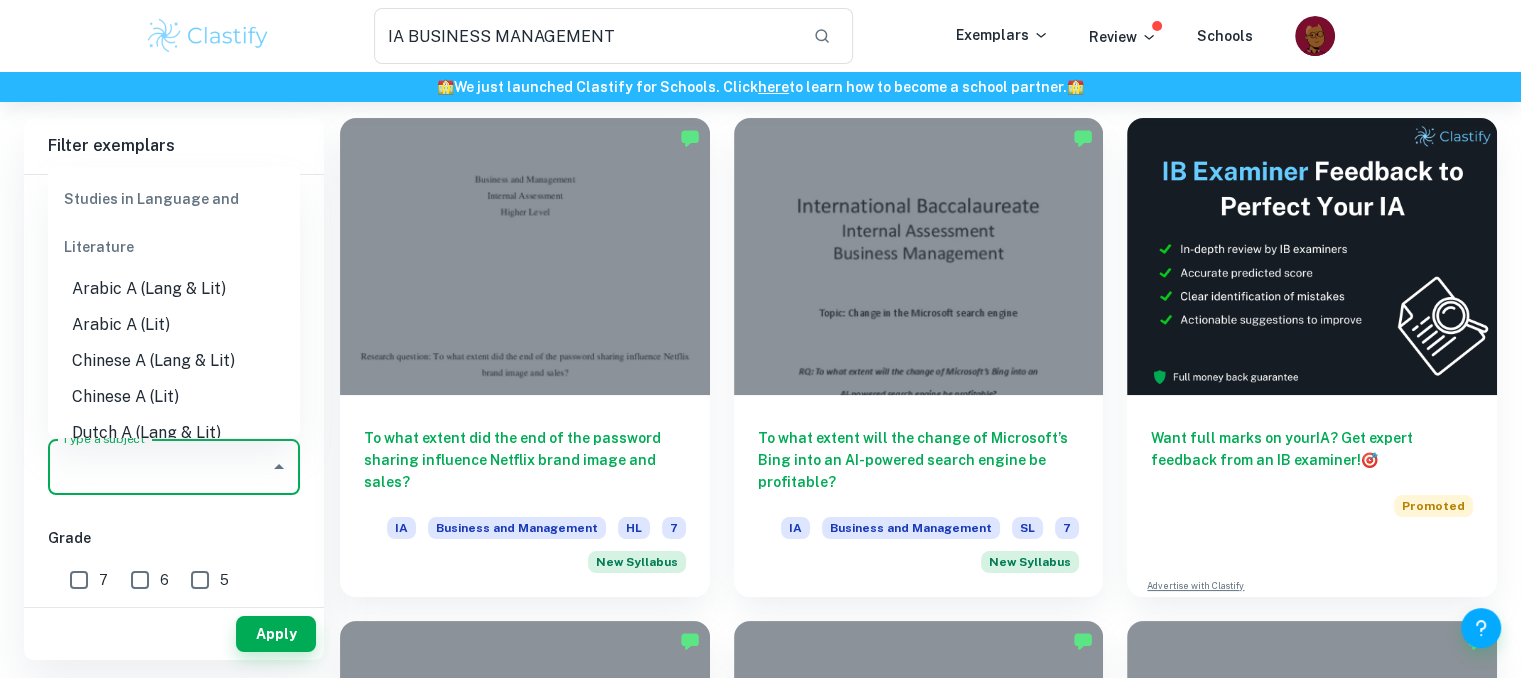 click on "Type a subject" at bounding box center [159, 467] 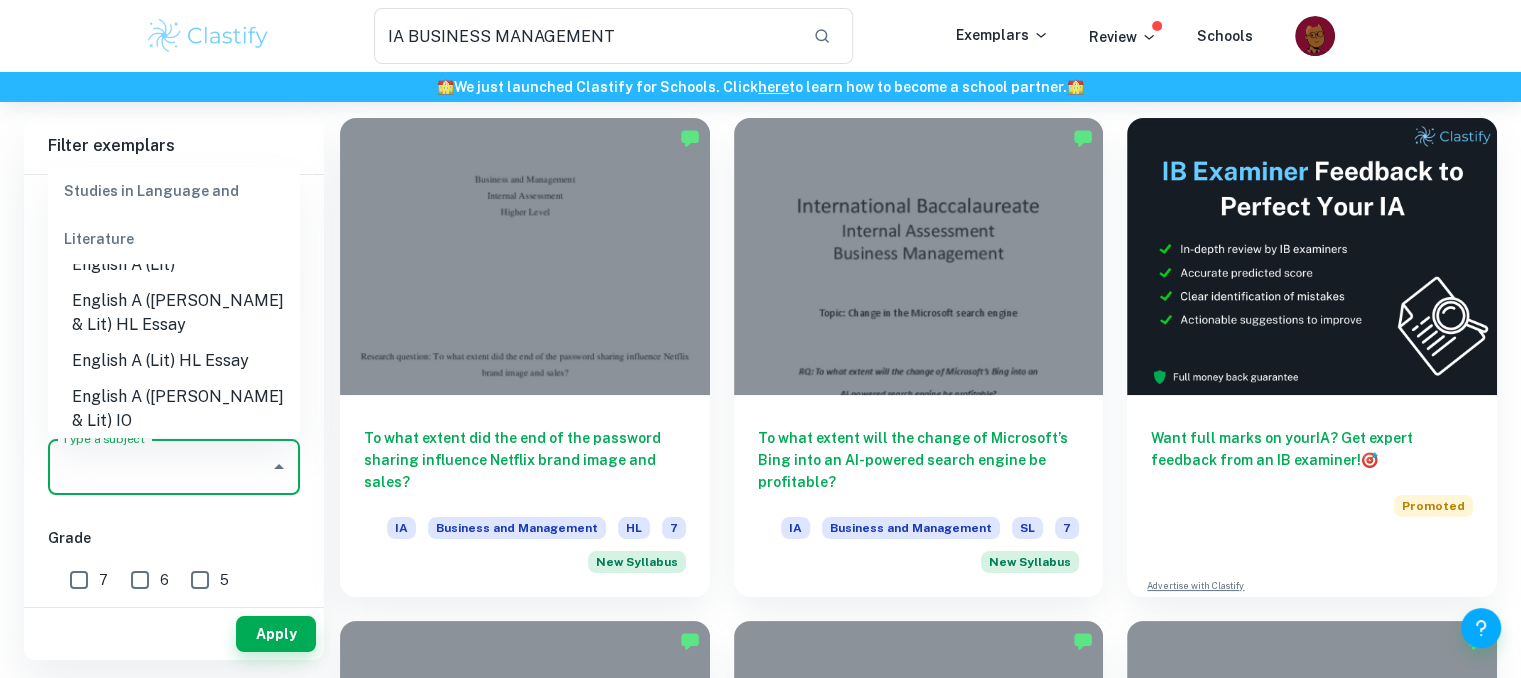 scroll, scrollTop: 0, scrollLeft: 0, axis: both 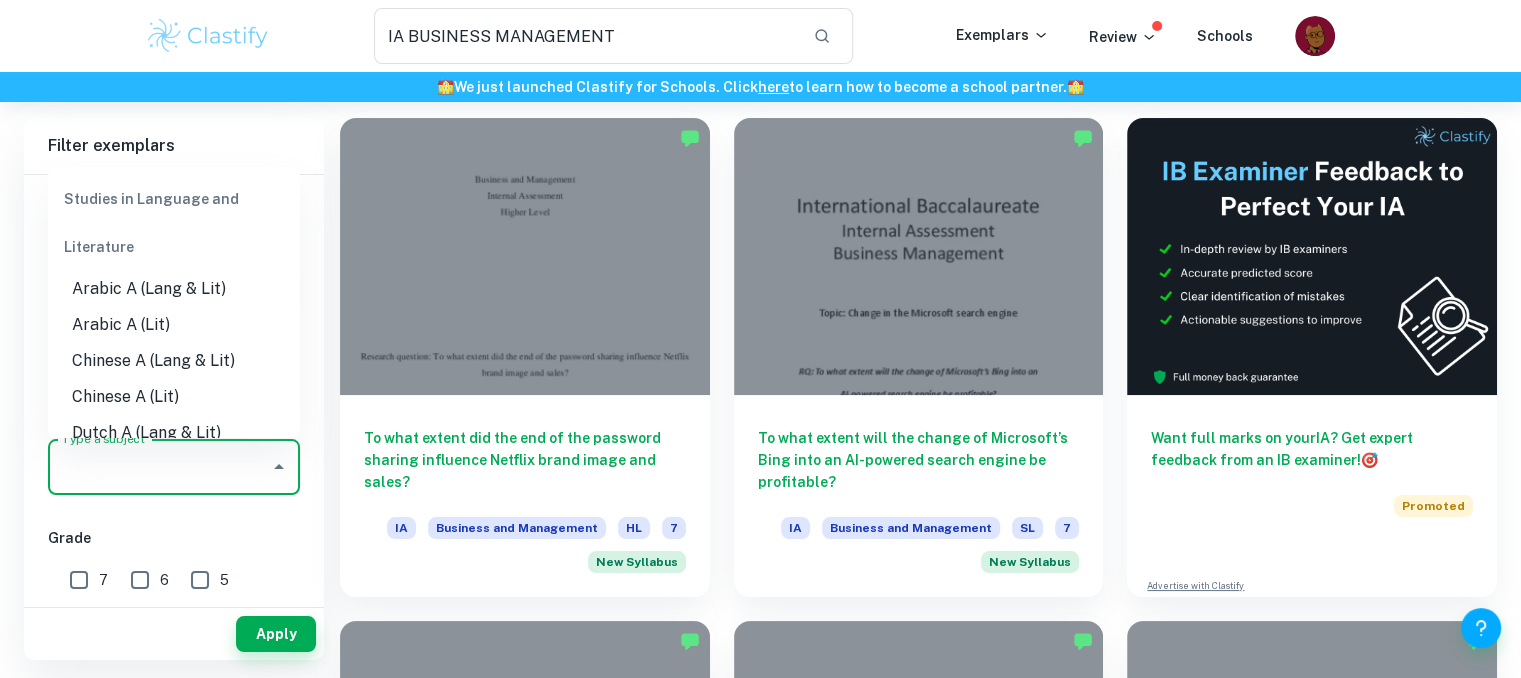 click on "Studies in Language and Literature" at bounding box center [174, 223] 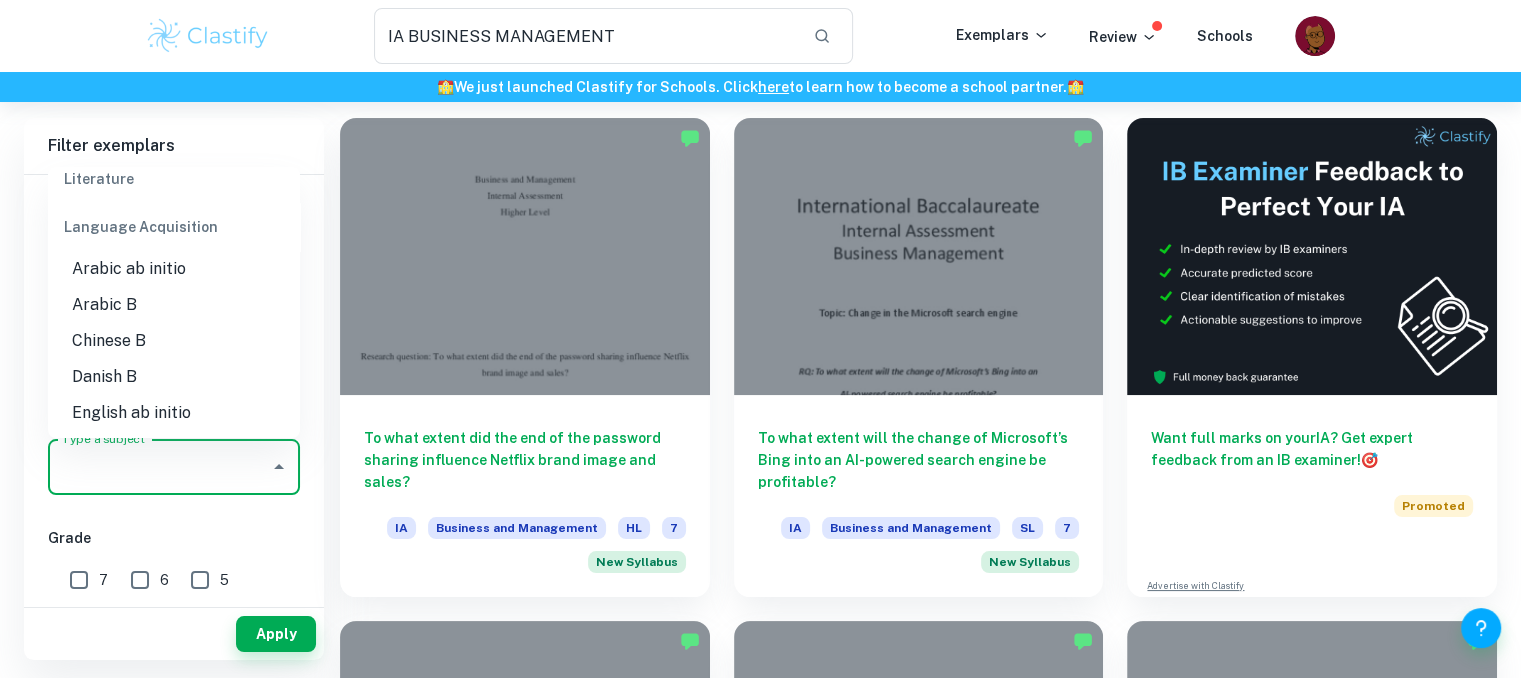 scroll, scrollTop: 1184, scrollLeft: 0, axis: vertical 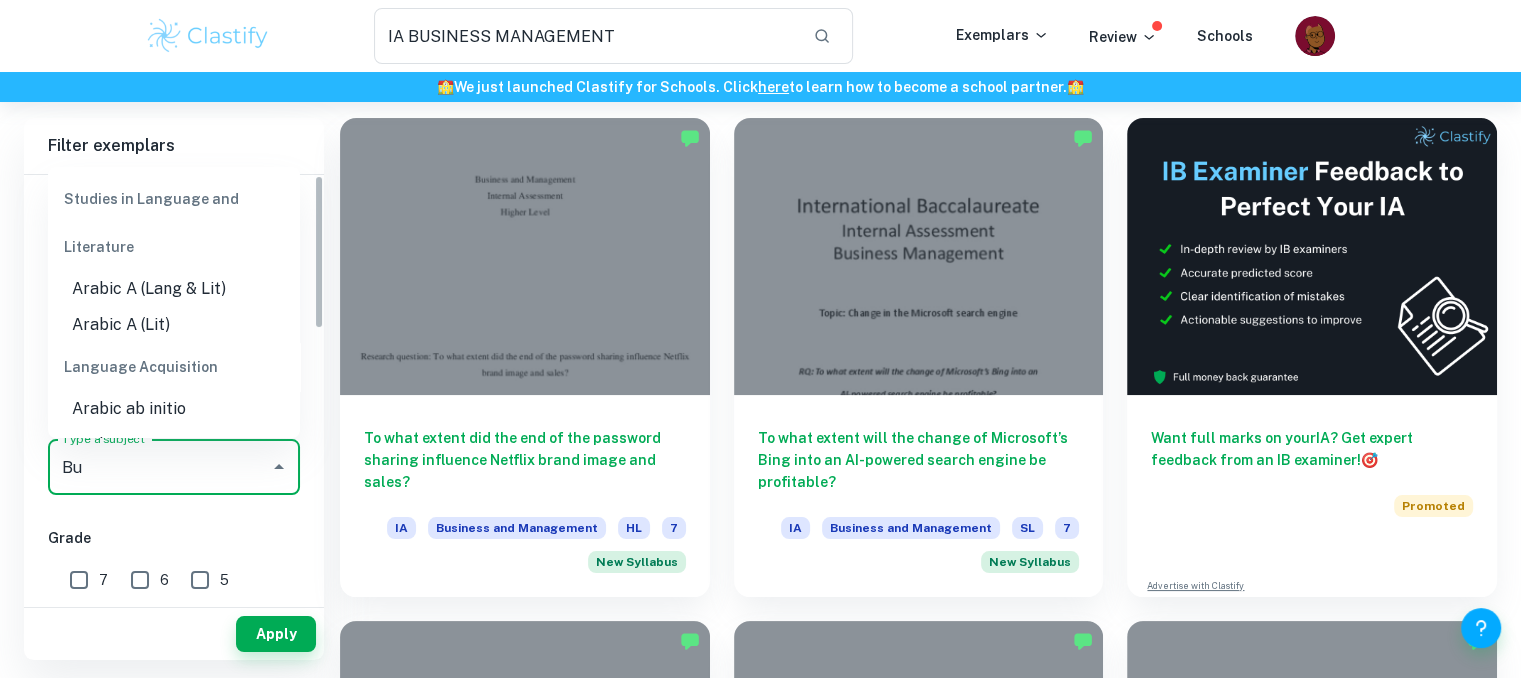 type on "B" 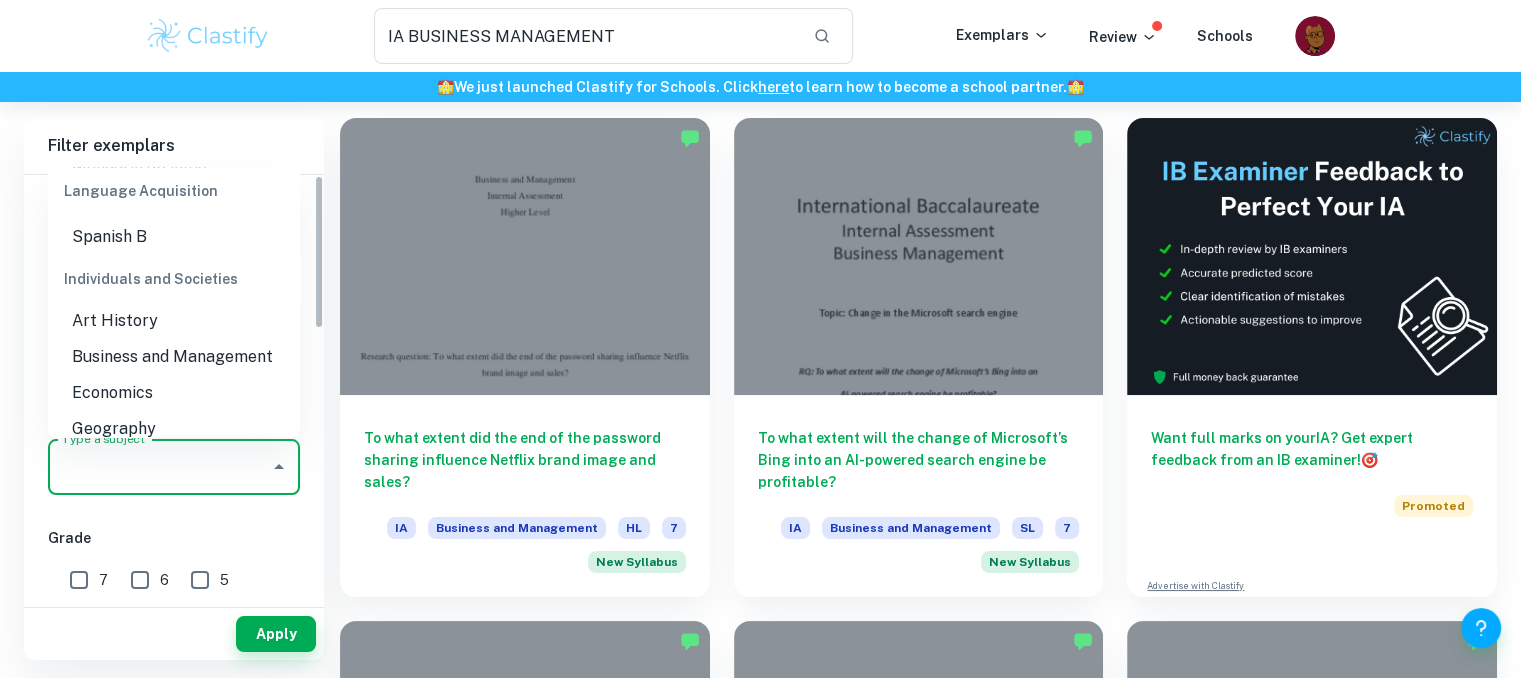 scroll, scrollTop: 1888, scrollLeft: 0, axis: vertical 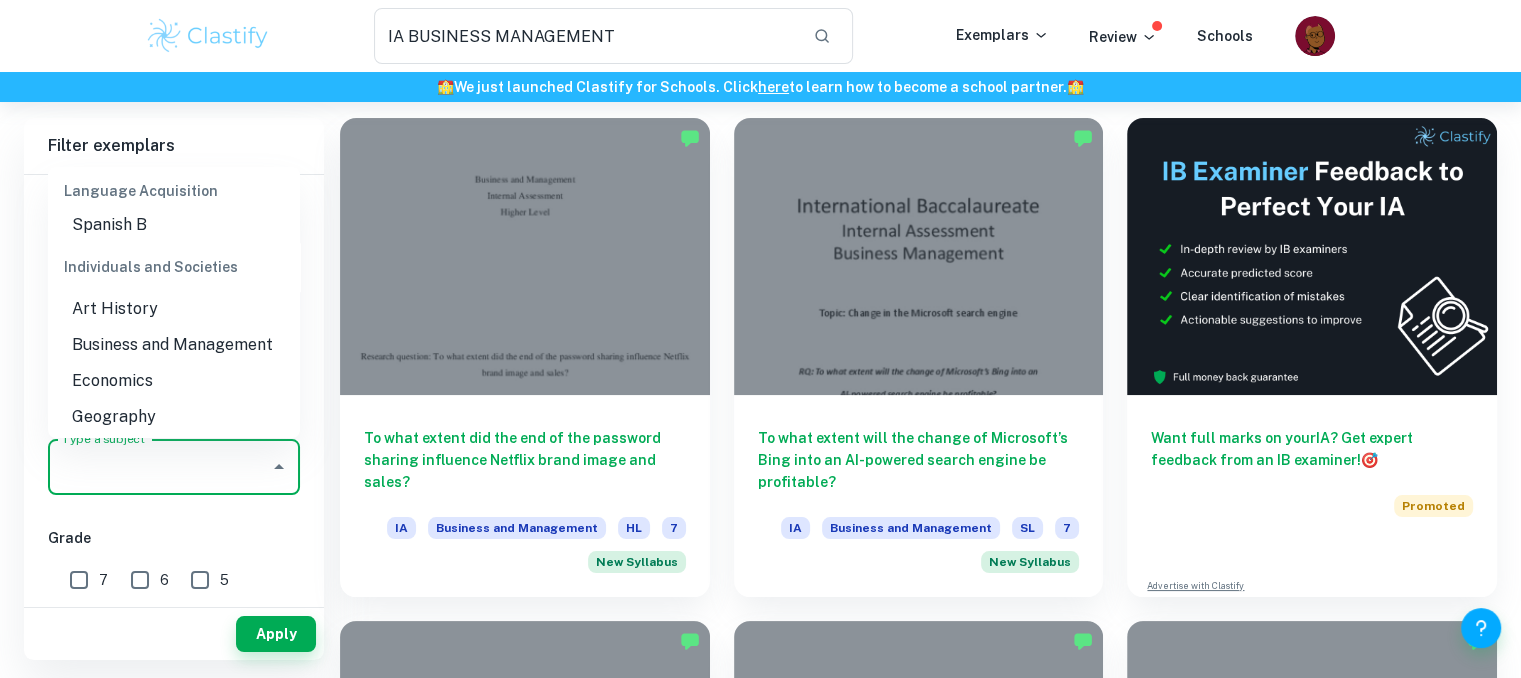 click on "Business and Management" at bounding box center [174, 345] 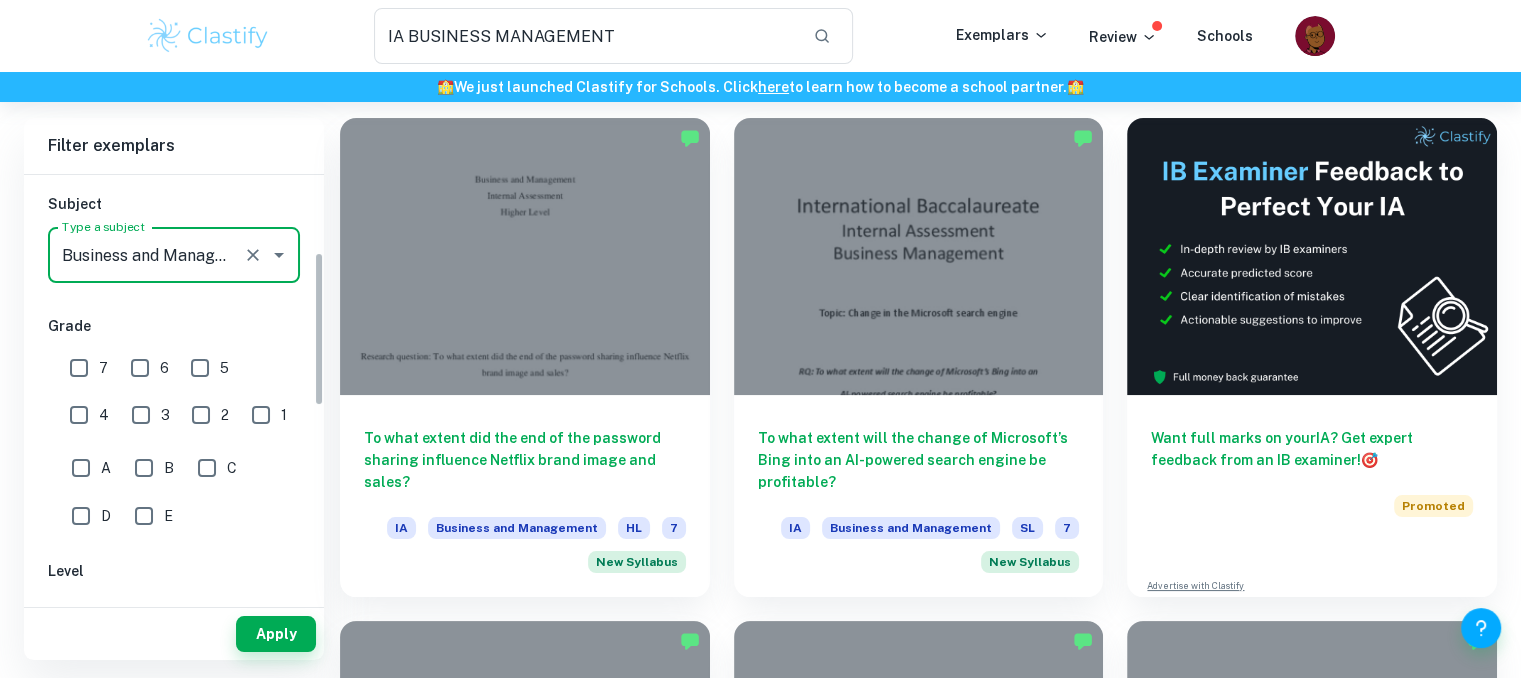 scroll, scrollTop: 212, scrollLeft: 0, axis: vertical 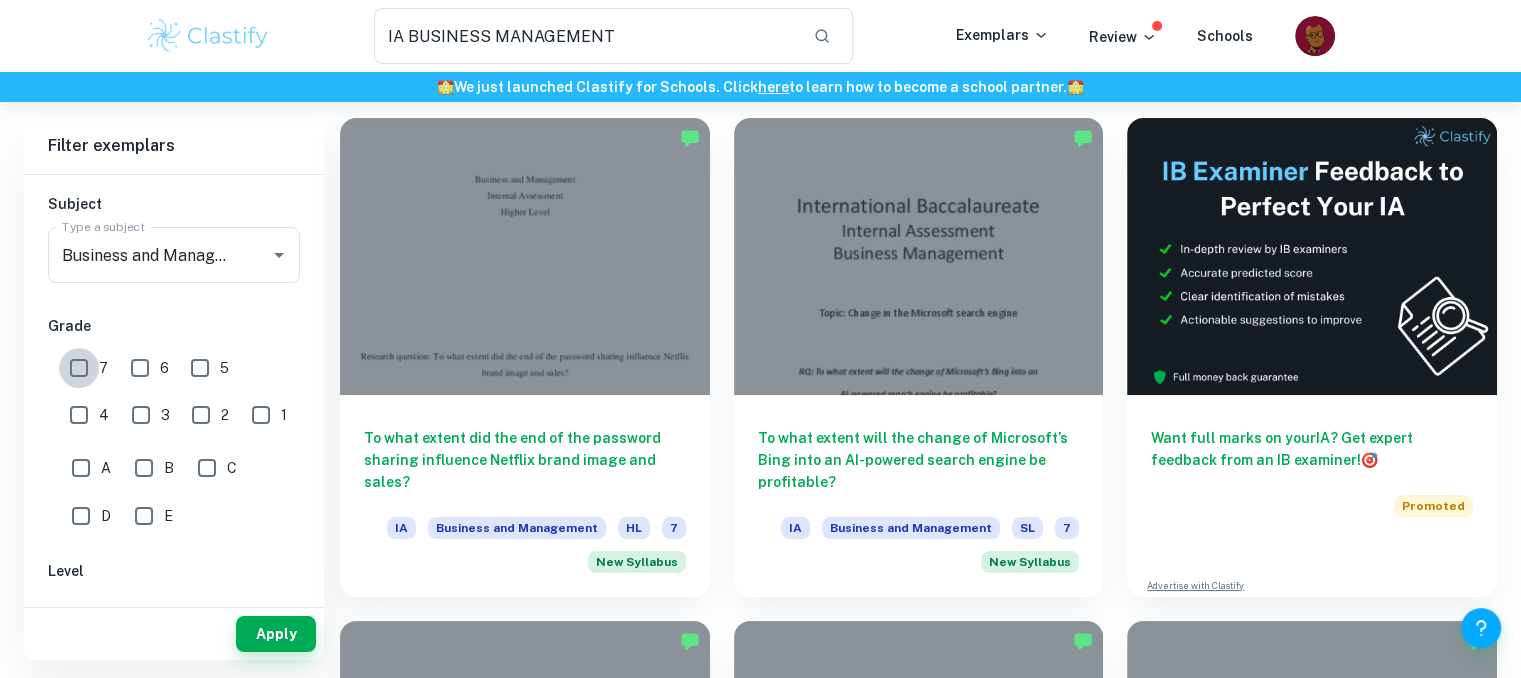 click on "7" at bounding box center [79, 368] 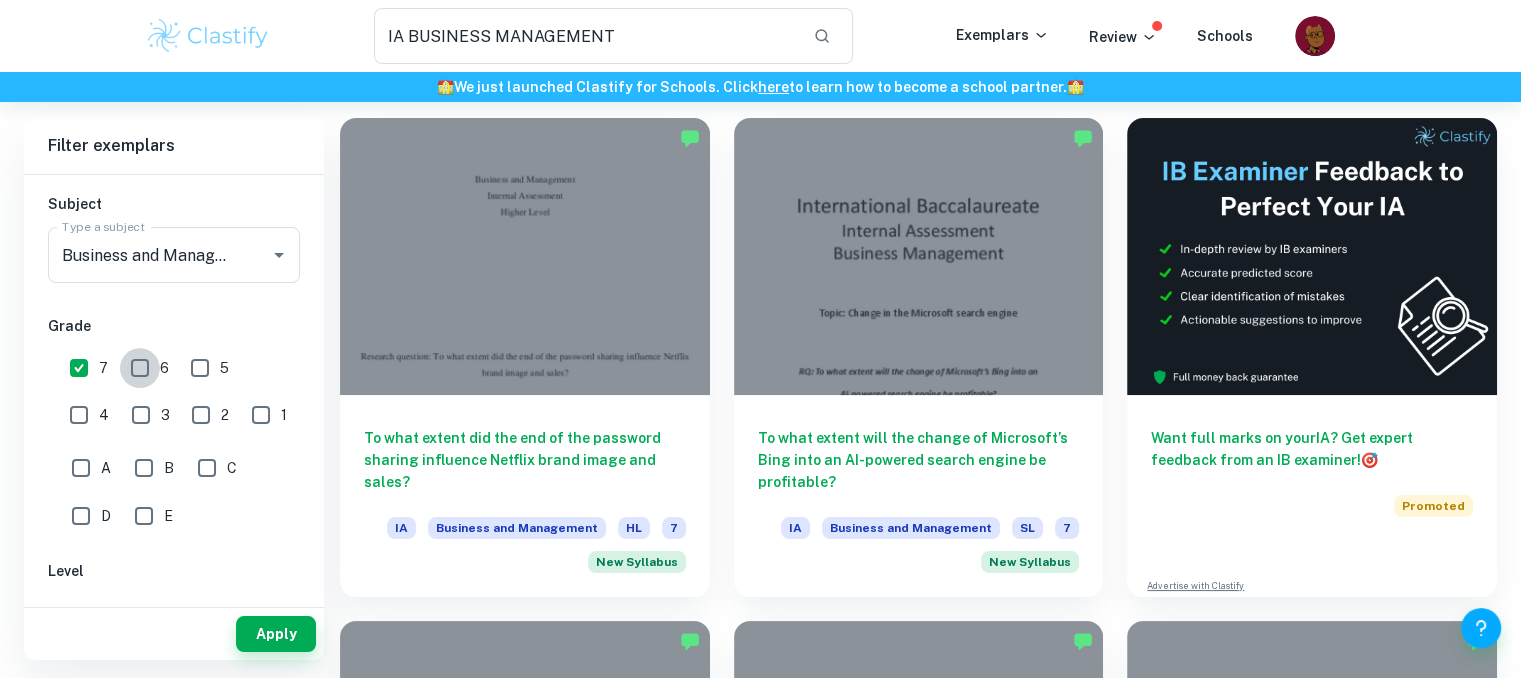 click on "6" at bounding box center (140, 368) 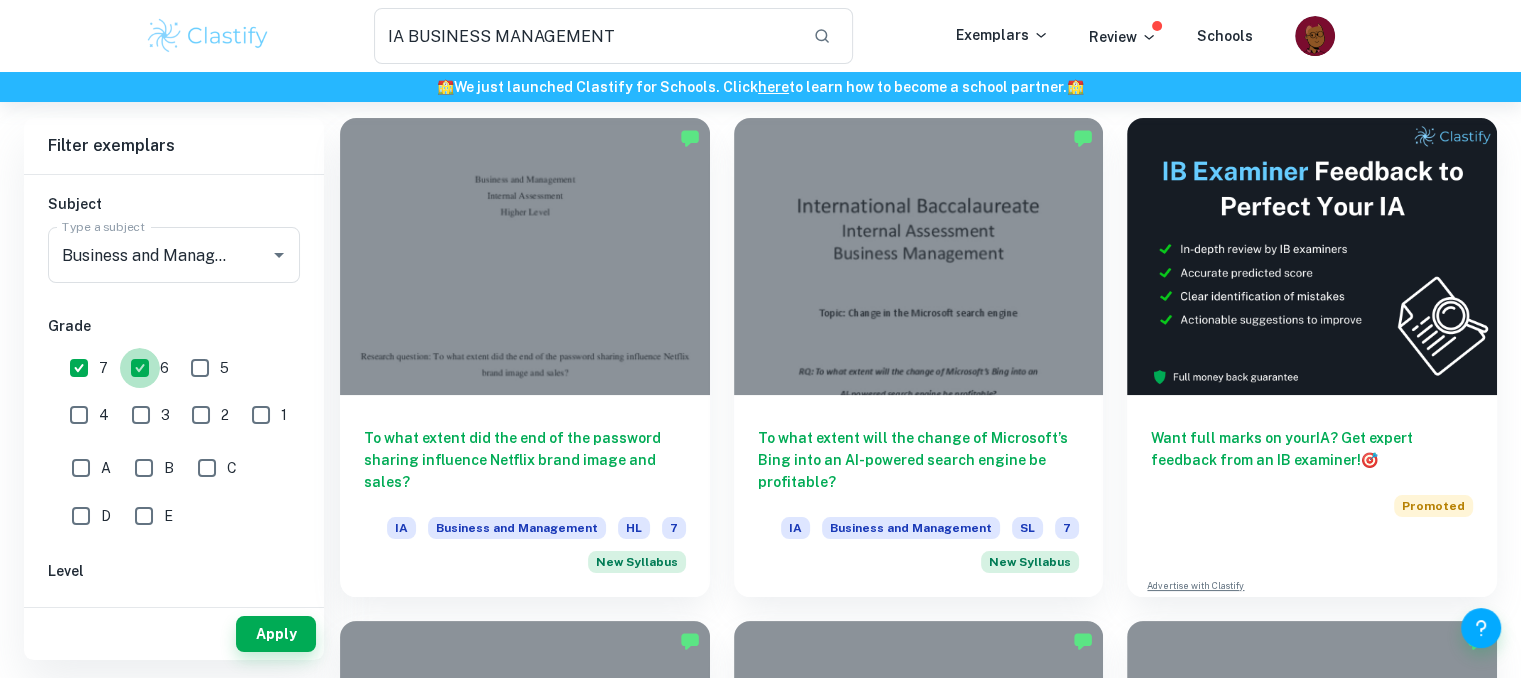 click on "6" at bounding box center [140, 368] 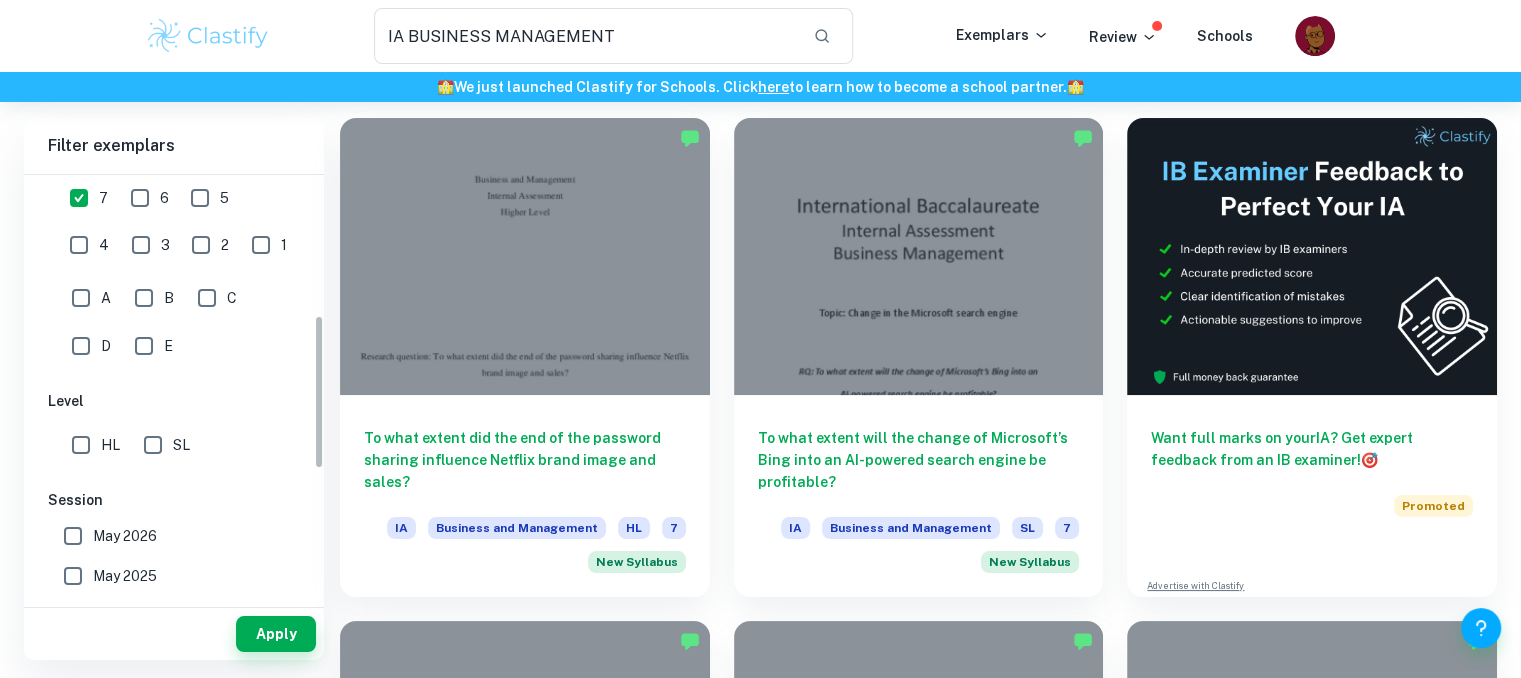 scroll, scrollTop: 383, scrollLeft: 0, axis: vertical 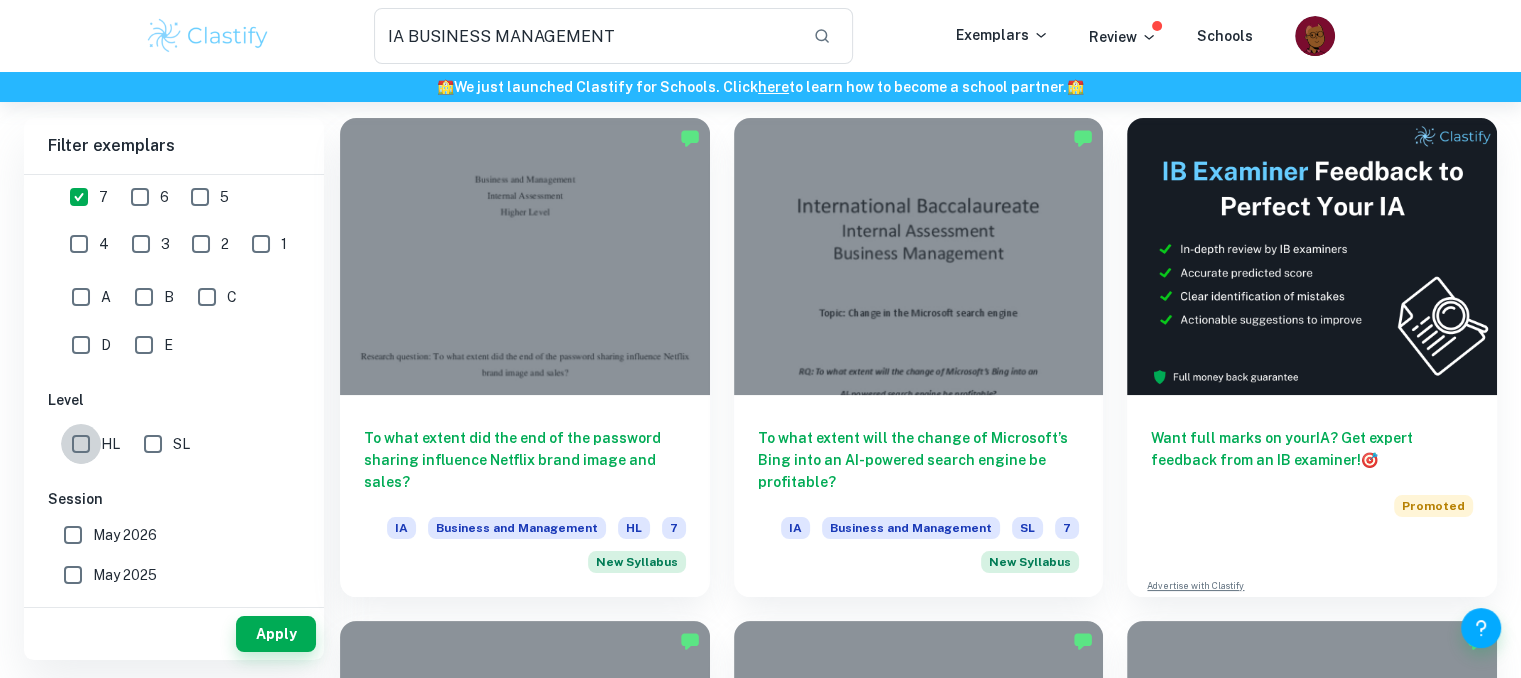 click on "HL" at bounding box center [81, 444] 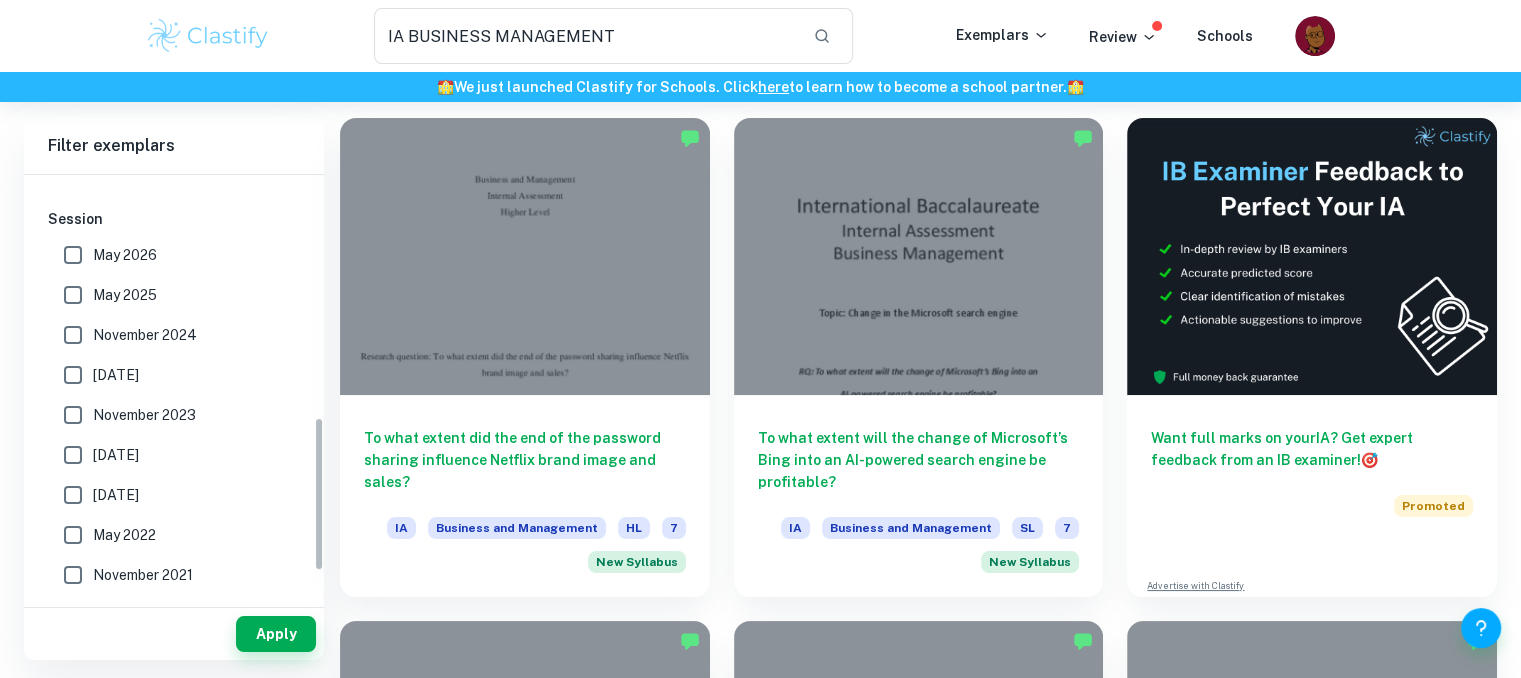 scroll, scrollTop: 663, scrollLeft: 0, axis: vertical 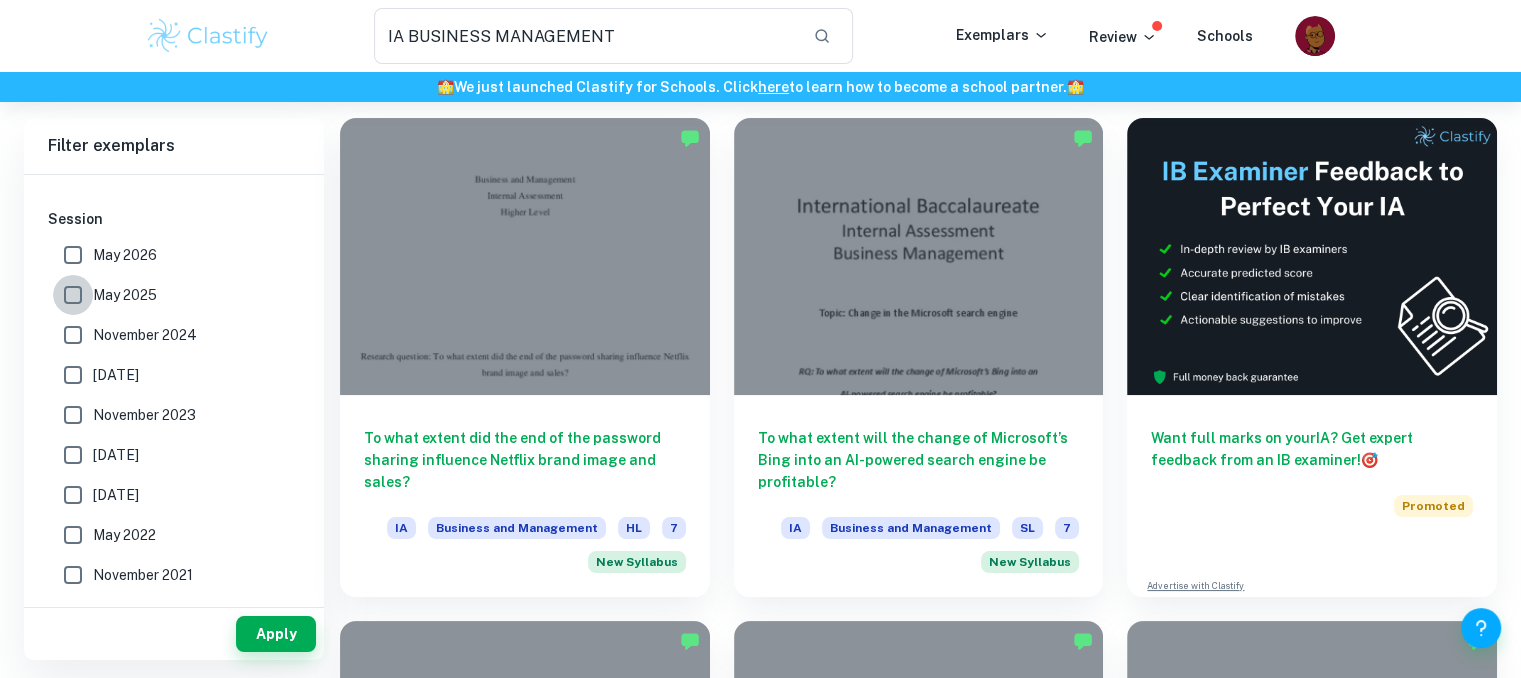click on "May 2025" at bounding box center (73, 295) 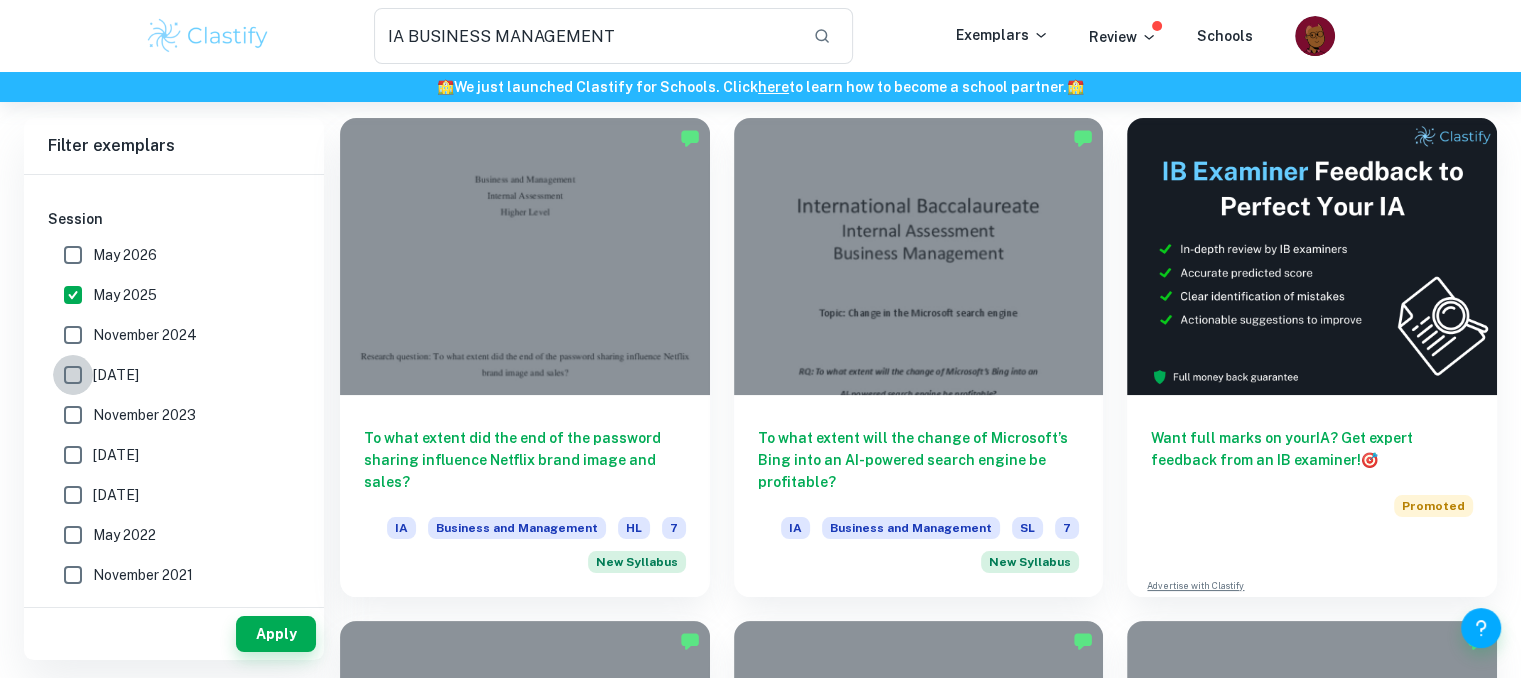click on "[DATE]" at bounding box center [73, 375] 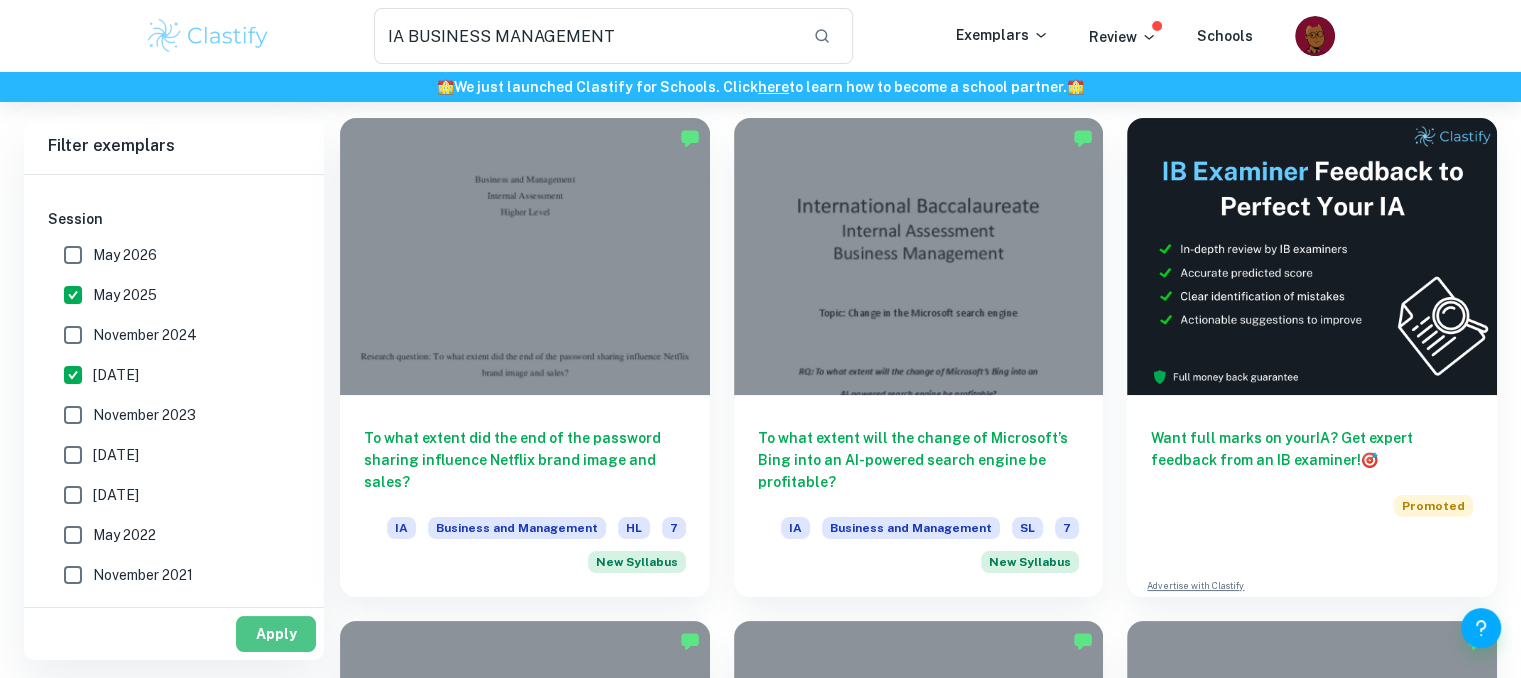 click on "Apply" at bounding box center [276, 634] 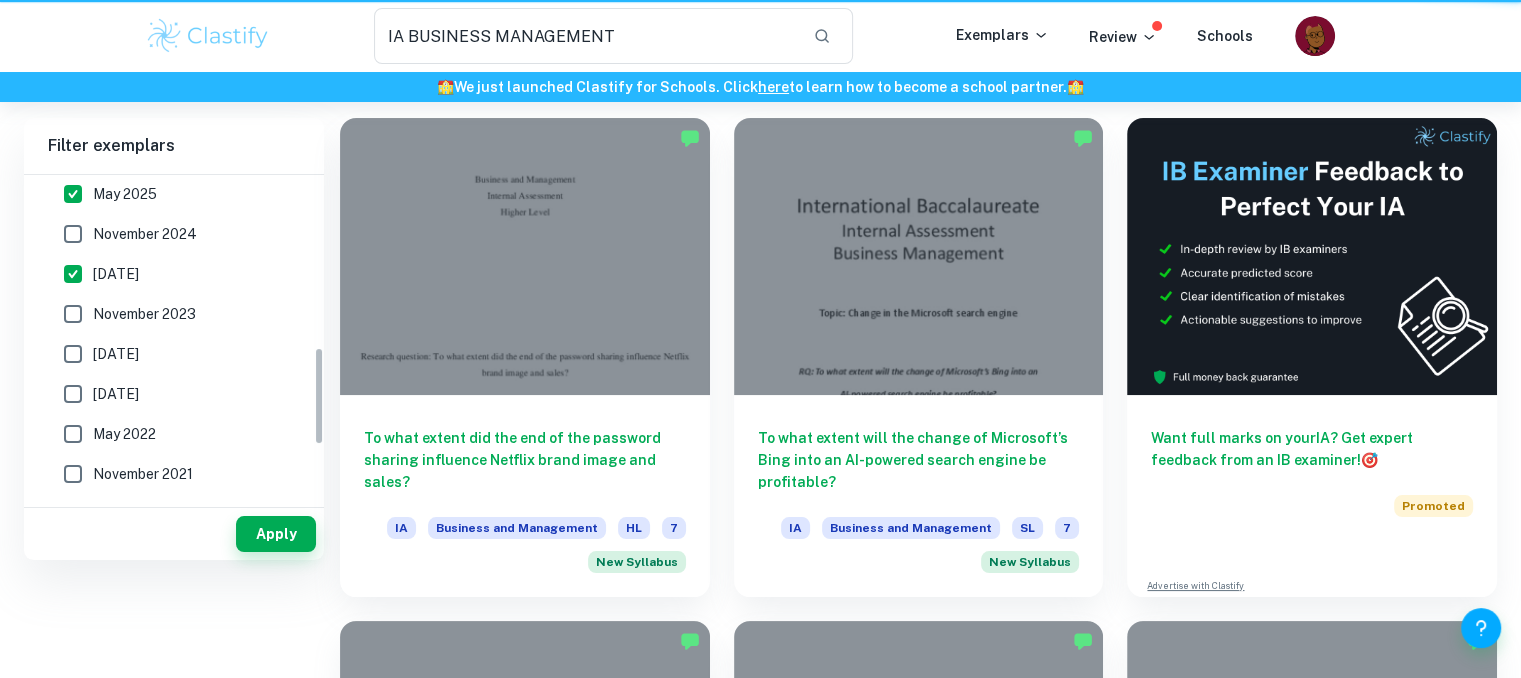 scroll, scrollTop: 0, scrollLeft: 0, axis: both 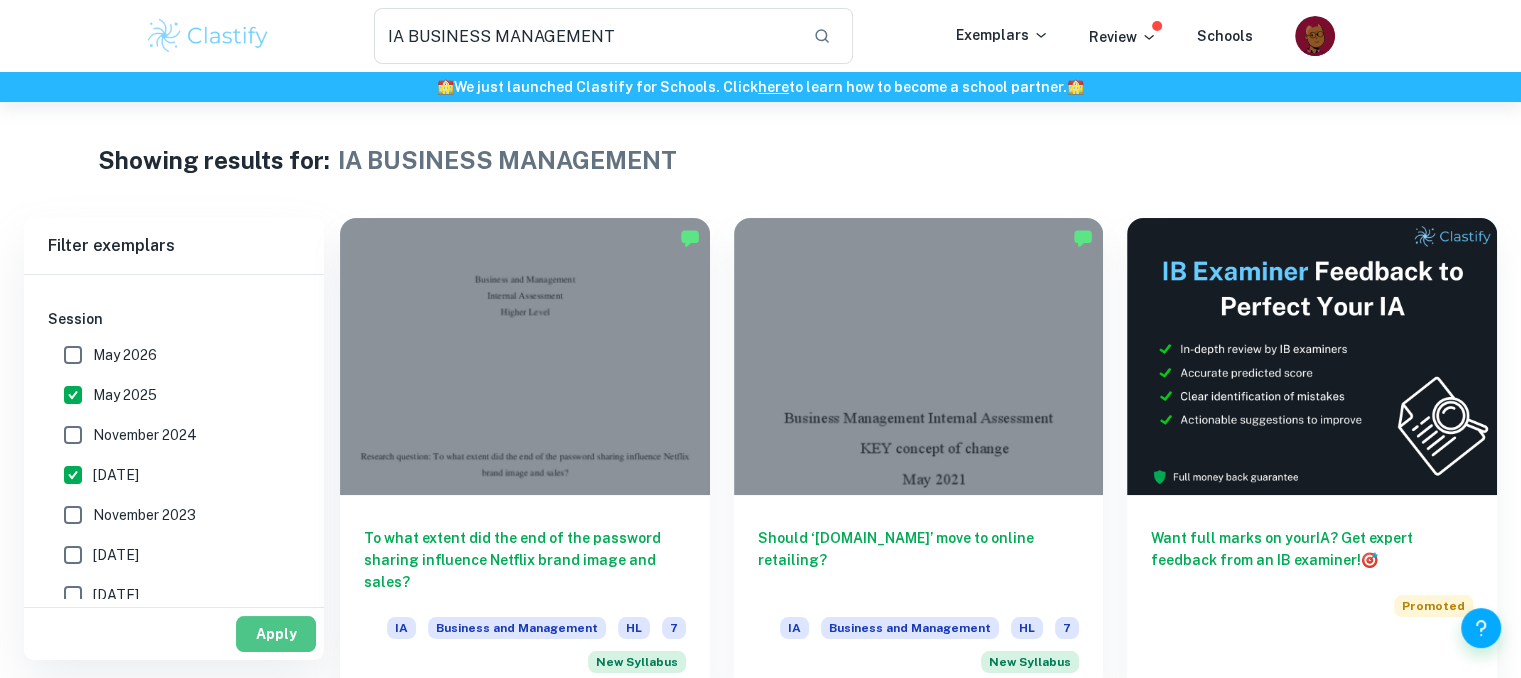 click on "Apply" at bounding box center [276, 634] 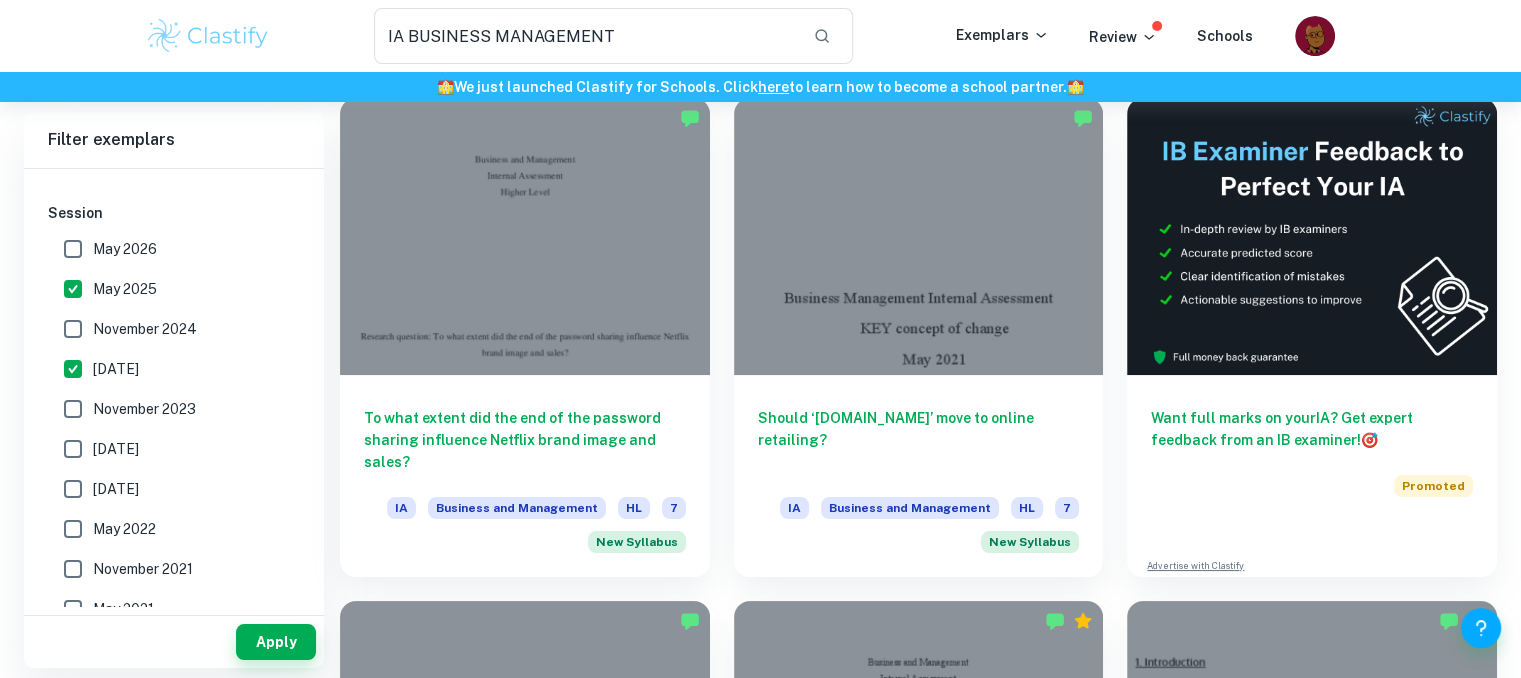 scroll, scrollTop: 40, scrollLeft: 0, axis: vertical 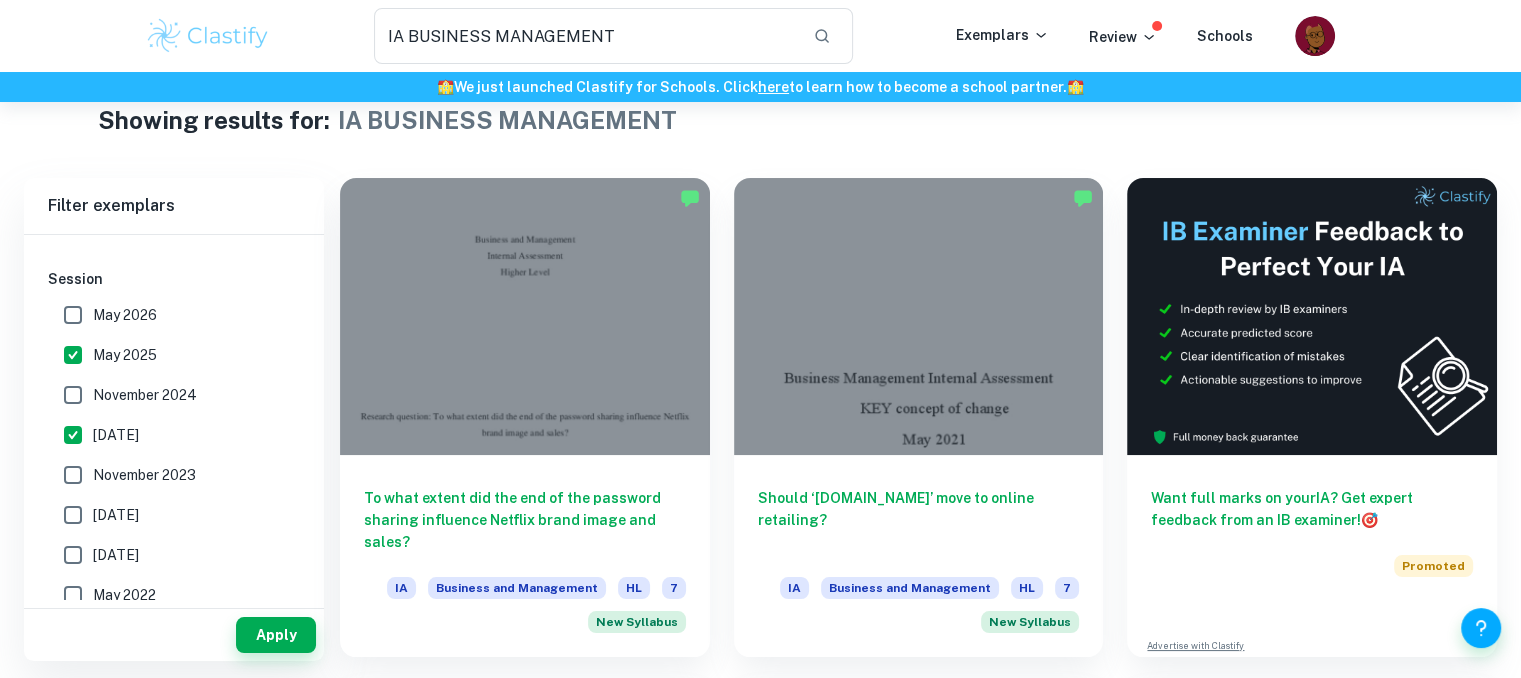 click on "Showing results for: IA BUSINESS MANAGEMENT Filter Filter exemplars IB College Category IA EE TOK Notes Subject Type a subject Business and Management Type a subject Grade 7 6 5 4 3 2 1 Level HL SL Session [DATE] [DATE] [DATE] [DATE] [DATE] [DATE] [DATE] [DATE] [DATE] [DATE] Other   Apply Filter exemplars IB College Category IA EE TOK Notes Subject Type a subject Business and Management Type a subject Grade 7 6 5 4 3 2 1 Level HL SL Session [DATE] [DATE] [DATE] [DATE] [DATE] [DATE] [DATE] [DATE] [DATE] [DATE] Other   Apply   To what extent did the end of the password sharing influence Netflix brand image and sales? IA Business and Management HL 7 New Syllabus Should ‘[DOMAIN_NAME]’ move to online retailing? IA Business and Management HL 7 New Syllabus Want full marks on your  IA ? Get expert feedback from an IB examiner!  🎯 Promoted Advertise with Clastify IA Business and Management HL 7 New Syllabus IA Business and Management" at bounding box center (760, 1617) 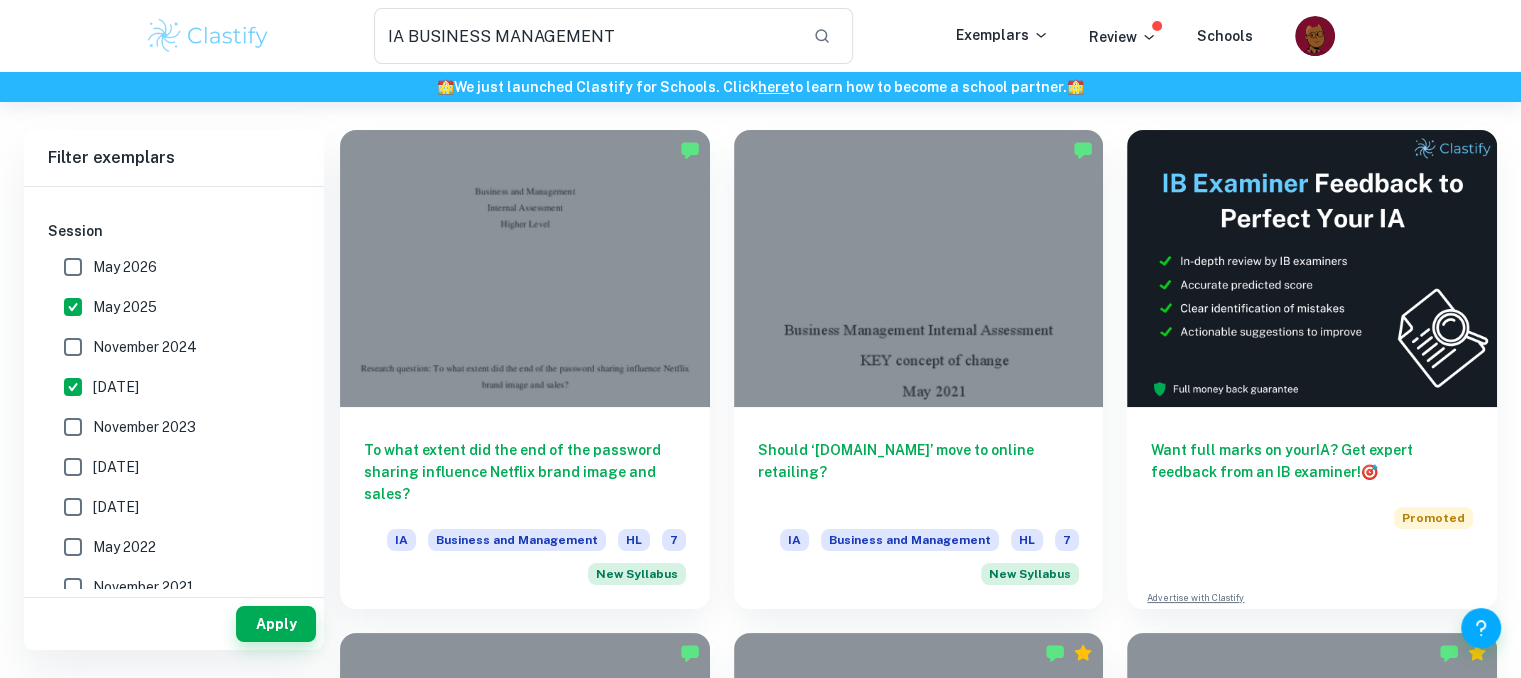 scroll, scrollTop: 76, scrollLeft: 0, axis: vertical 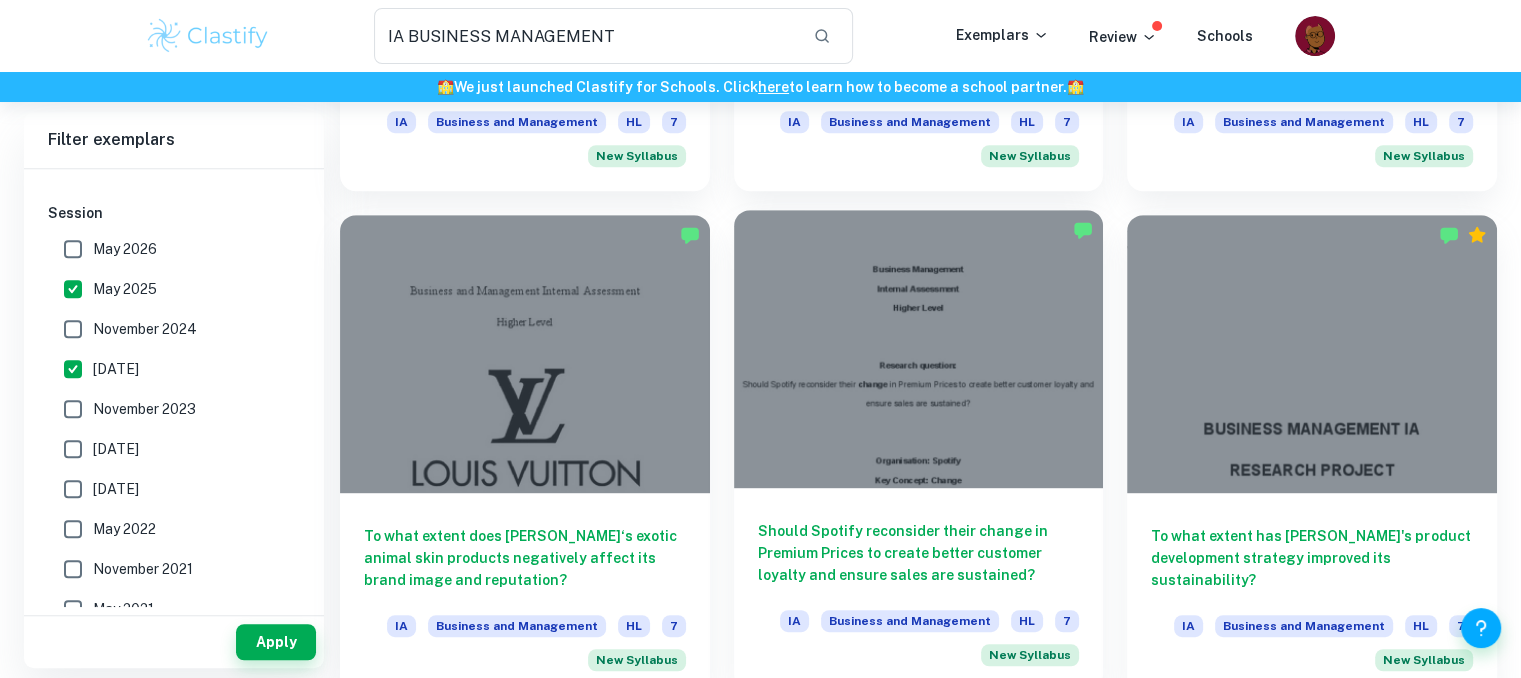 click at bounding box center (919, 348) 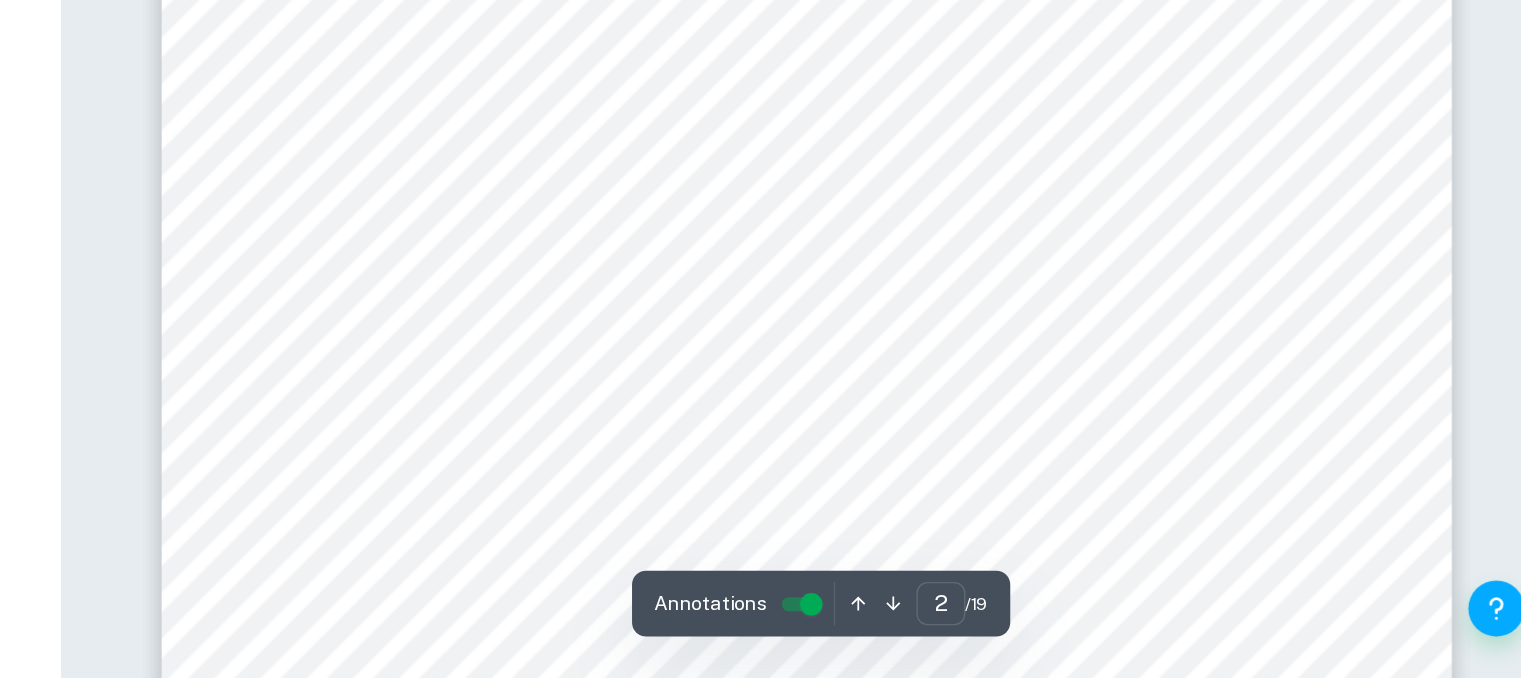 scroll, scrollTop: 1535, scrollLeft: 0, axis: vertical 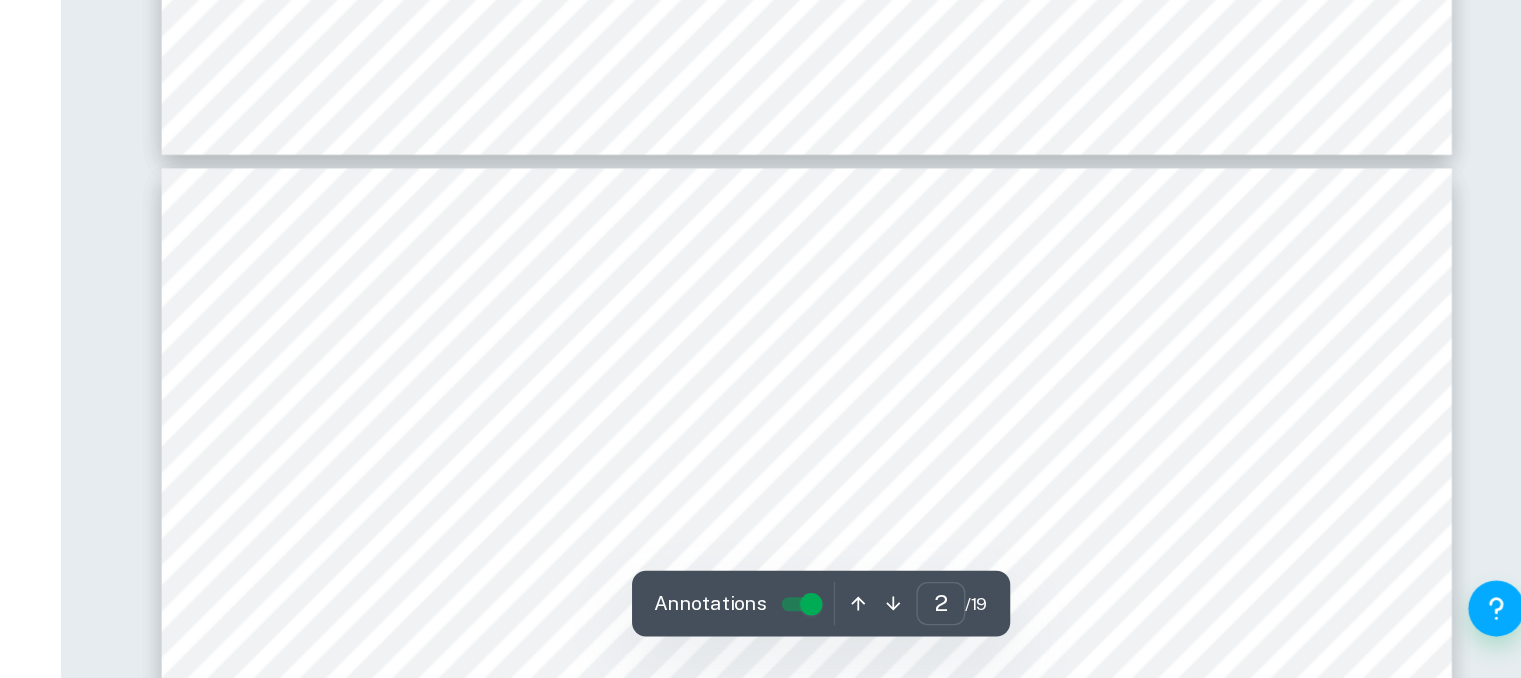 type on "3" 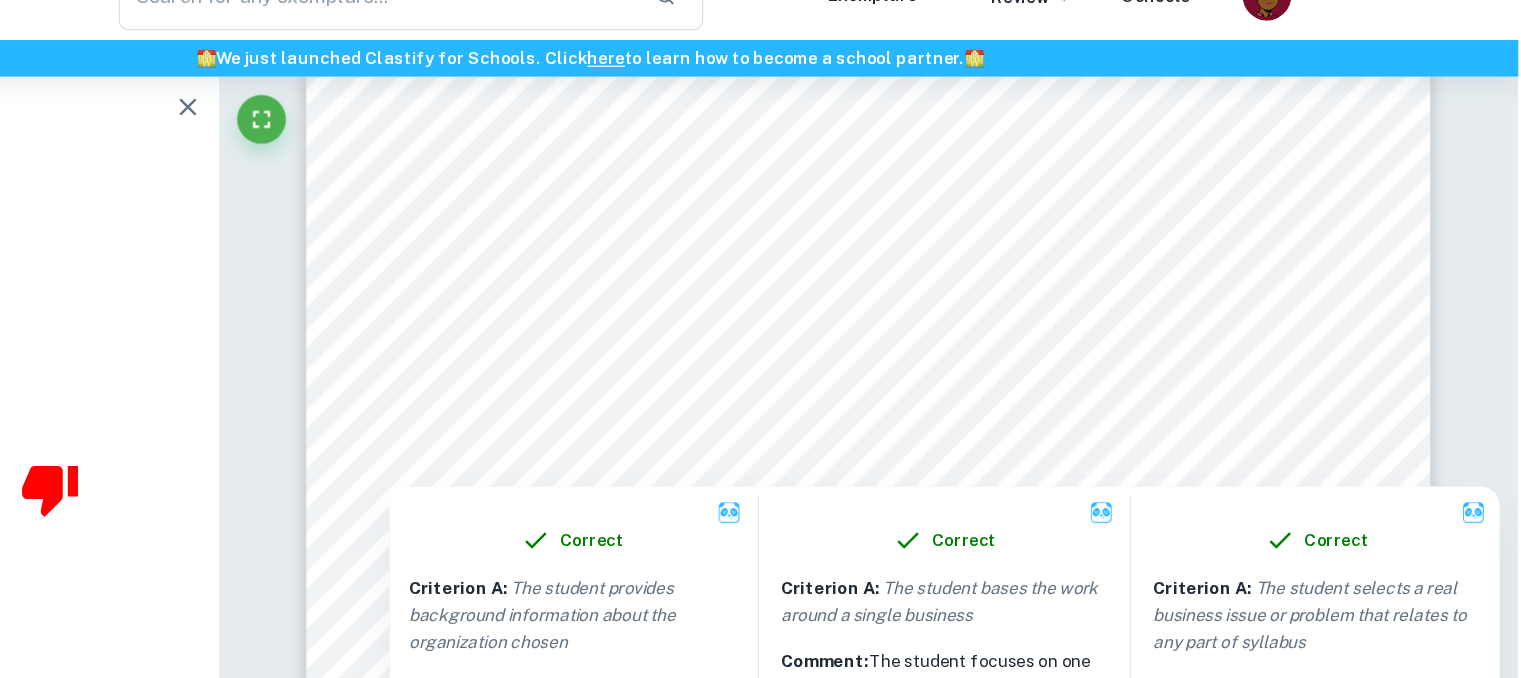 scroll, scrollTop: 2886, scrollLeft: 0, axis: vertical 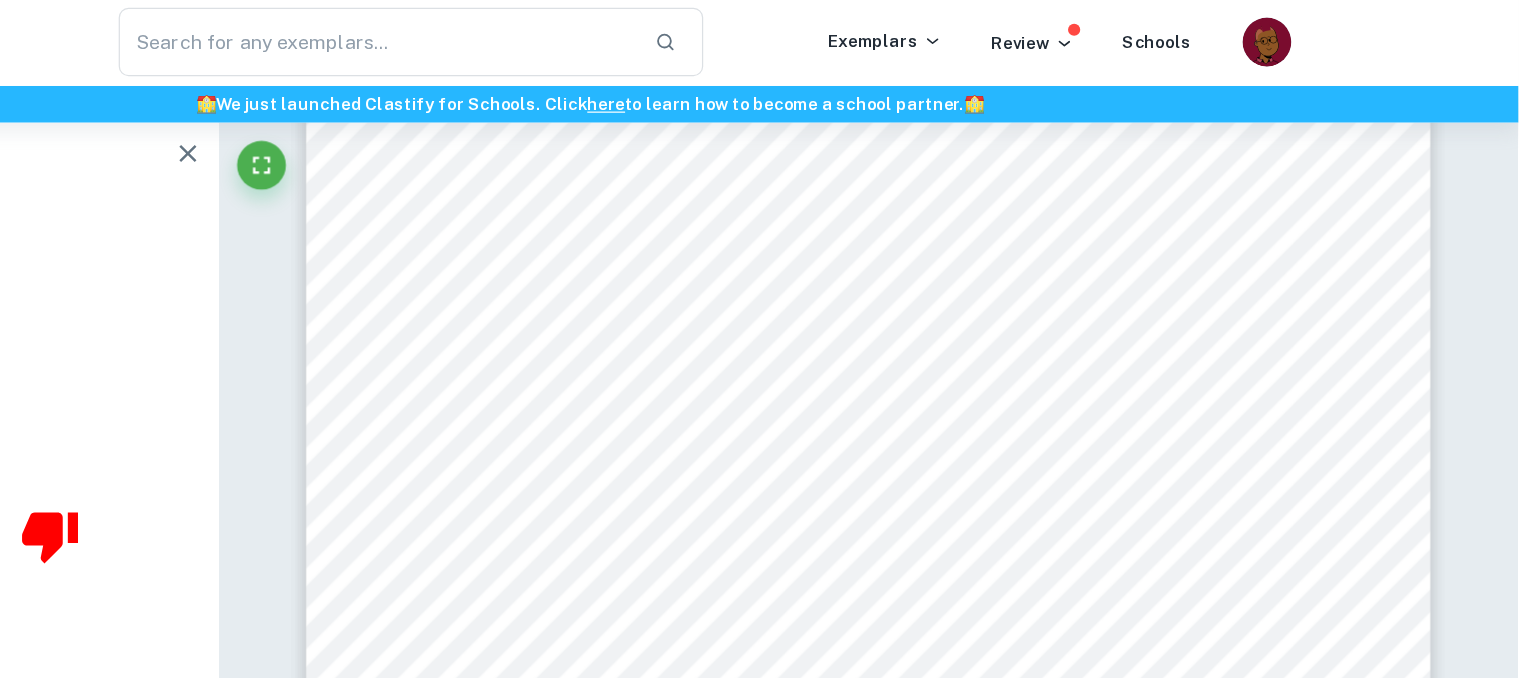 click on "2 Background Information: Spotify is the world's largest audio and media platform service with over 200 million   subscribers   (Spotify,   2023)   created   by [PERSON_NAME] and [PERSON_NAME] in [GEOGRAPHIC_DATA]. It was created as a legal platform to distribute music online which was dominated by illegal sharing sites in [DATE] (BBC, 2018). Spotify is available in over 180 countries with every country having its own pricing   structure   ([PERSON_NAME], 2023) determined by population, per capita income, and purchasing power. Spotify Premium, specifically the Individual Plan is found to be one of the cheapest in [GEOGRAPHIC_DATA] costing $1.04 and [GEOGRAPHIC_DATA] being one of the most expensive costing $16.11 a month ([PERSON_NAME], 2023). The speciality in the premium plan is that it includes offline listening, high quality recordings and unlimited skips whereas the free plan lacks a lot of these features encouraging consumers to purchase a plan best suited to them. Issue: Loyal customers of Spotify may feel compelled to switch to competitors knowing" at bounding box center (989, 384) 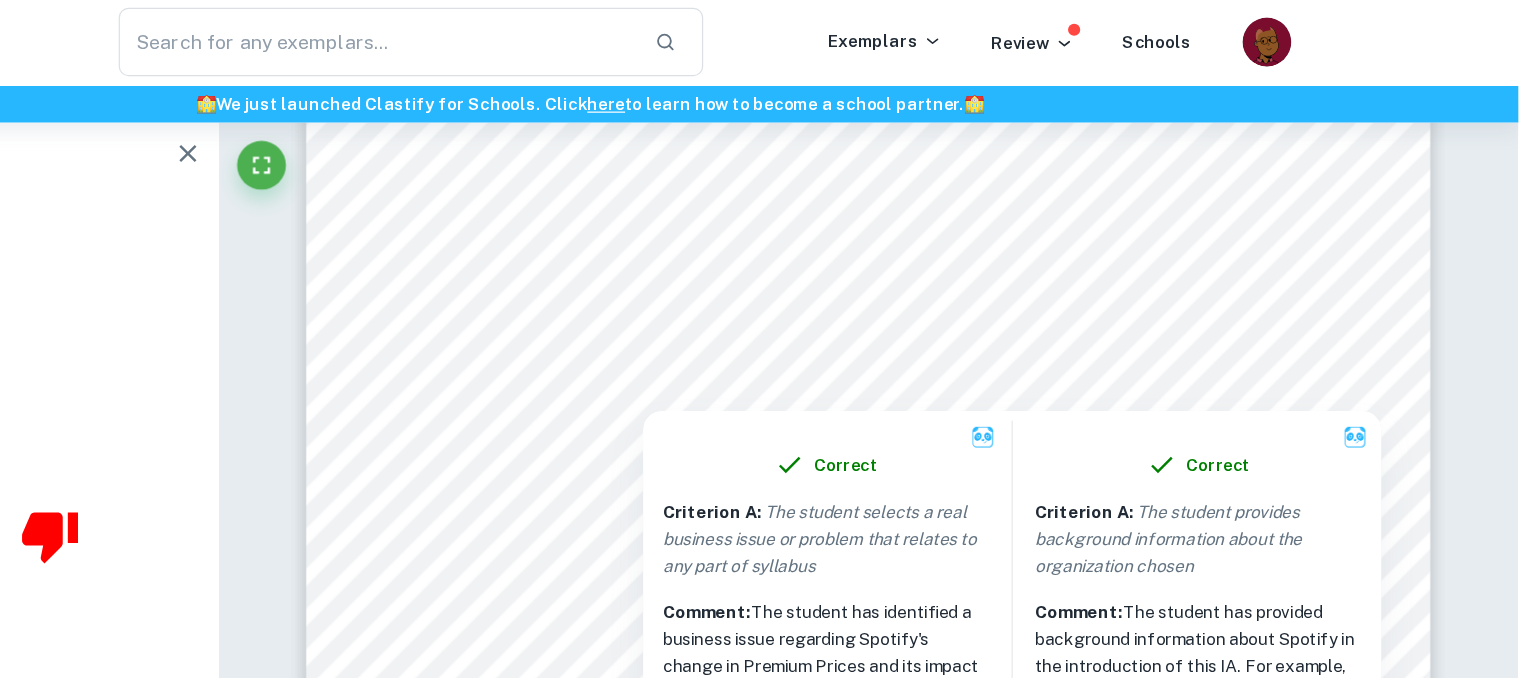 click at bounding box center [988, 240] 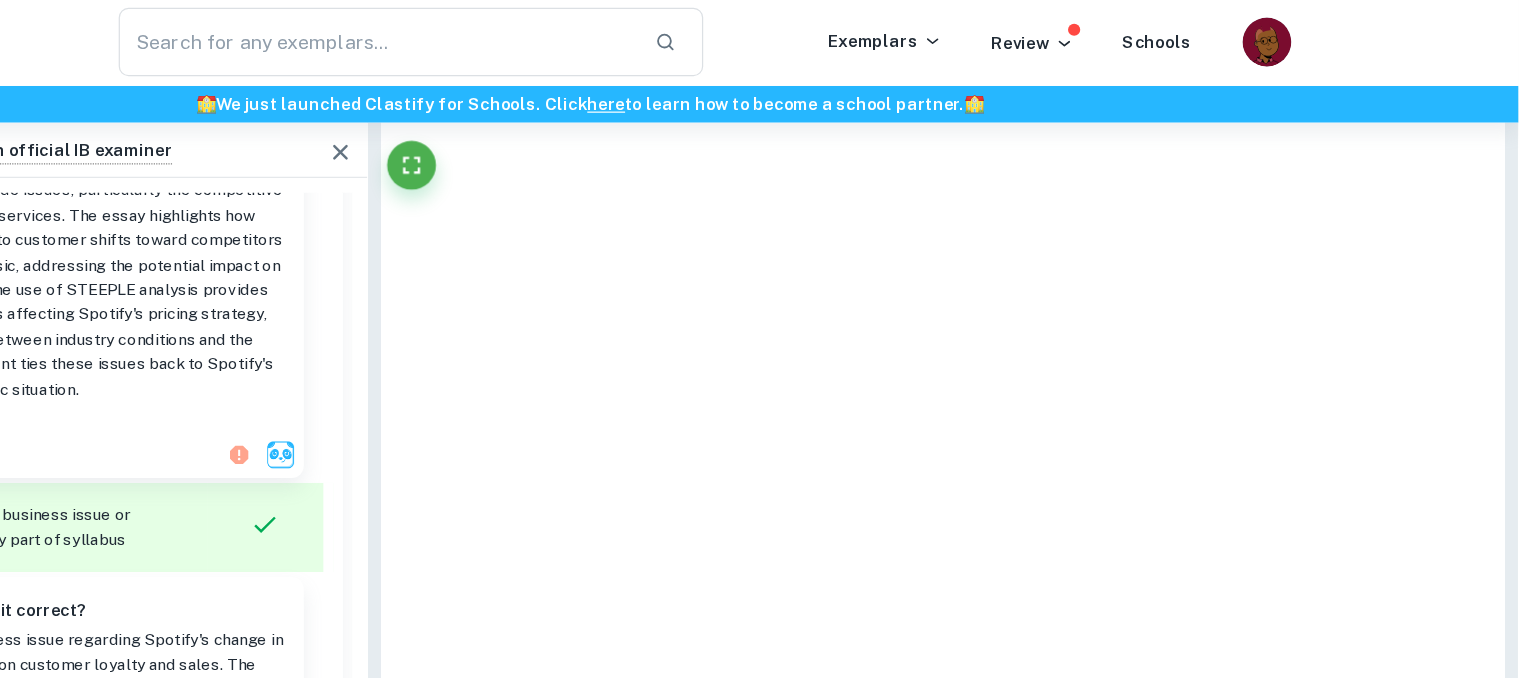 scroll, scrollTop: 1735, scrollLeft: 0, axis: vertical 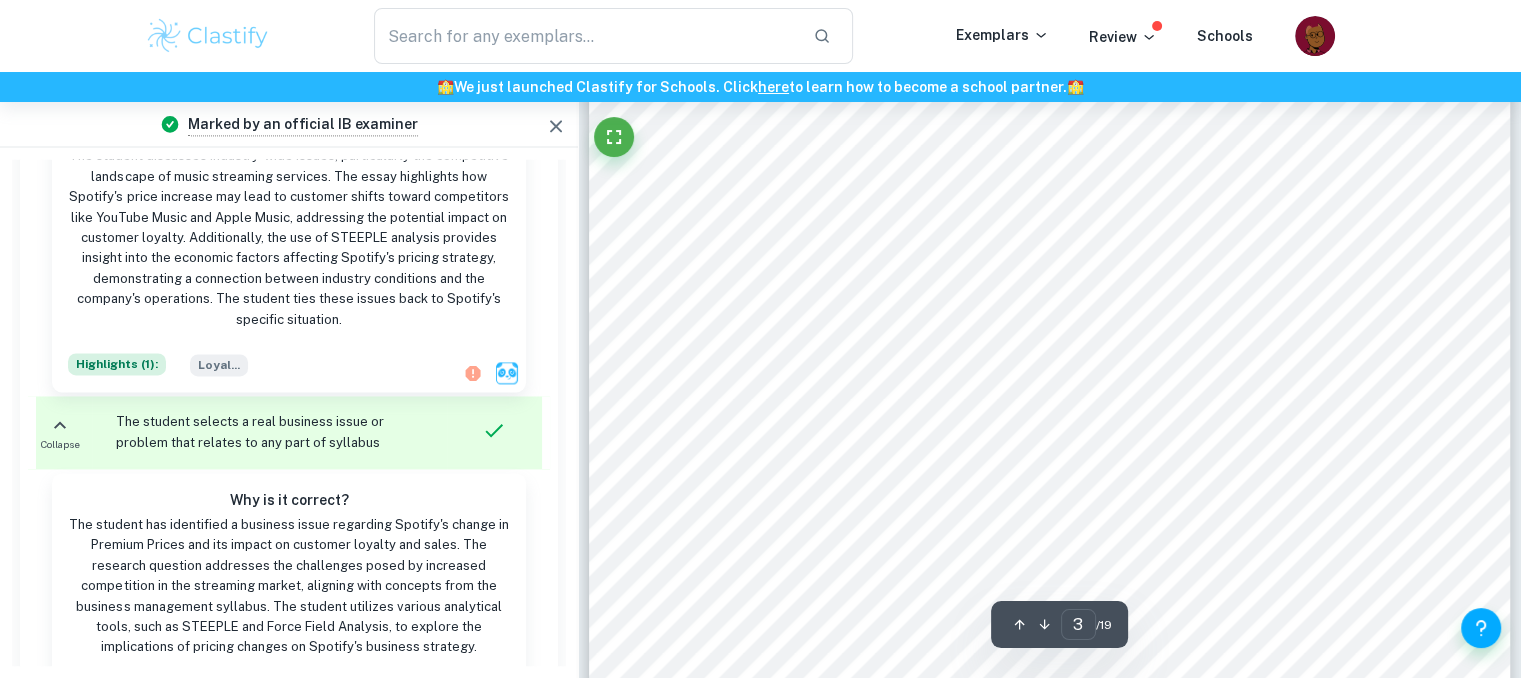 click on "2 Background Information: Spotify is the world's largest audio and media platform service with over 200 million   subscribers   (Spotify,   2023)   created   by [PERSON_NAME] and [PERSON_NAME] in [GEOGRAPHIC_DATA]. It was created as a legal platform to distribute music online which was dominated by illegal sharing sites in [DATE] (BBC, 2018). Spotify is available in over 180 countries with every country having its own pricing   structure   ([PERSON_NAME], 2023) determined by population, per capita income, and purchasing power. Spotify Premium, specifically the Individual Plan is found to be one of the cheapest in [GEOGRAPHIC_DATA] costing $1.04 and [GEOGRAPHIC_DATA] being one of the most expensive costing $16.11 a month ([PERSON_NAME], 2023). The speciality in the premium plan is that it includes offline listening, high quality recordings and unlimited skips whereas the free plan lacks a lot of these features encouraging consumers to purchase a plan best suited to them. Issue: Loyal customers of Spotify may feel compelled to switch to competitors knowing" at bounding box center (1050, 248) 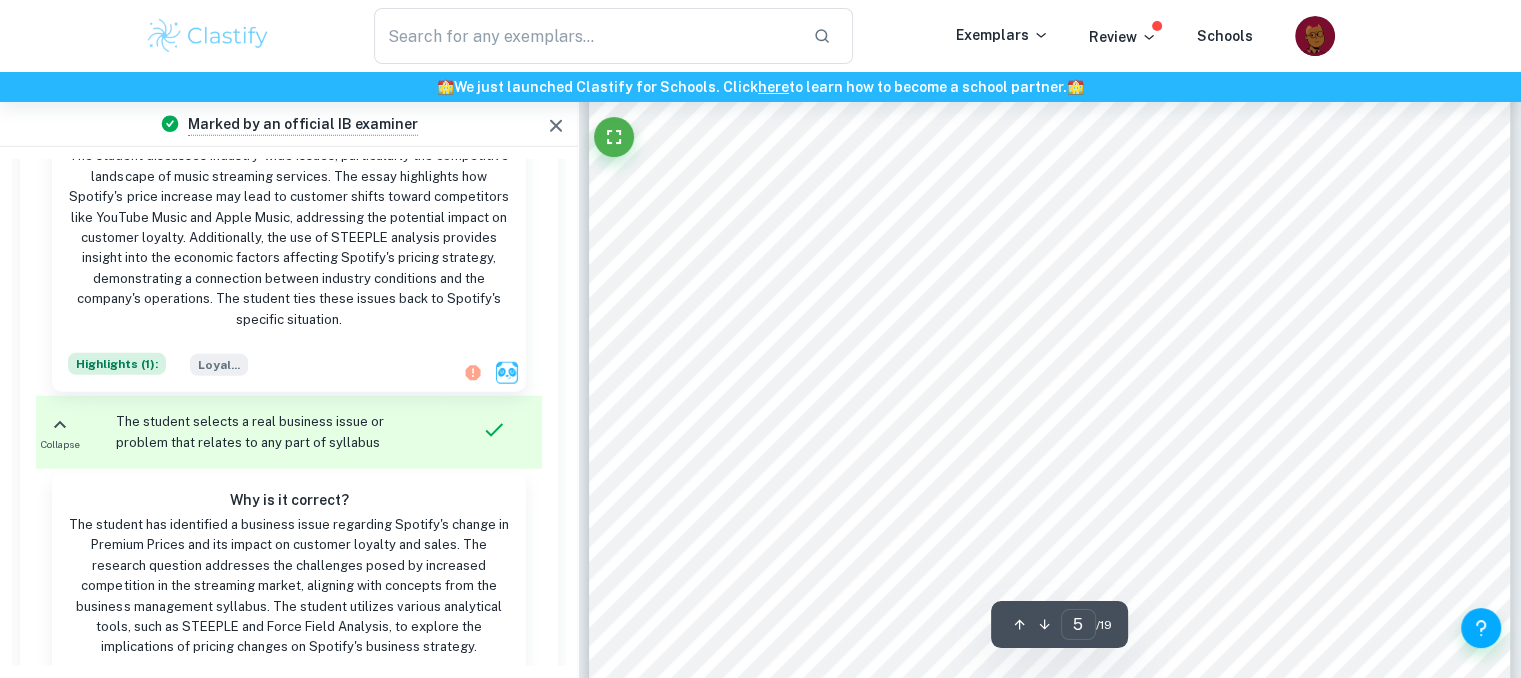 scroll, scrollTop: 5436, scrollLeft: 0, axis: vertical 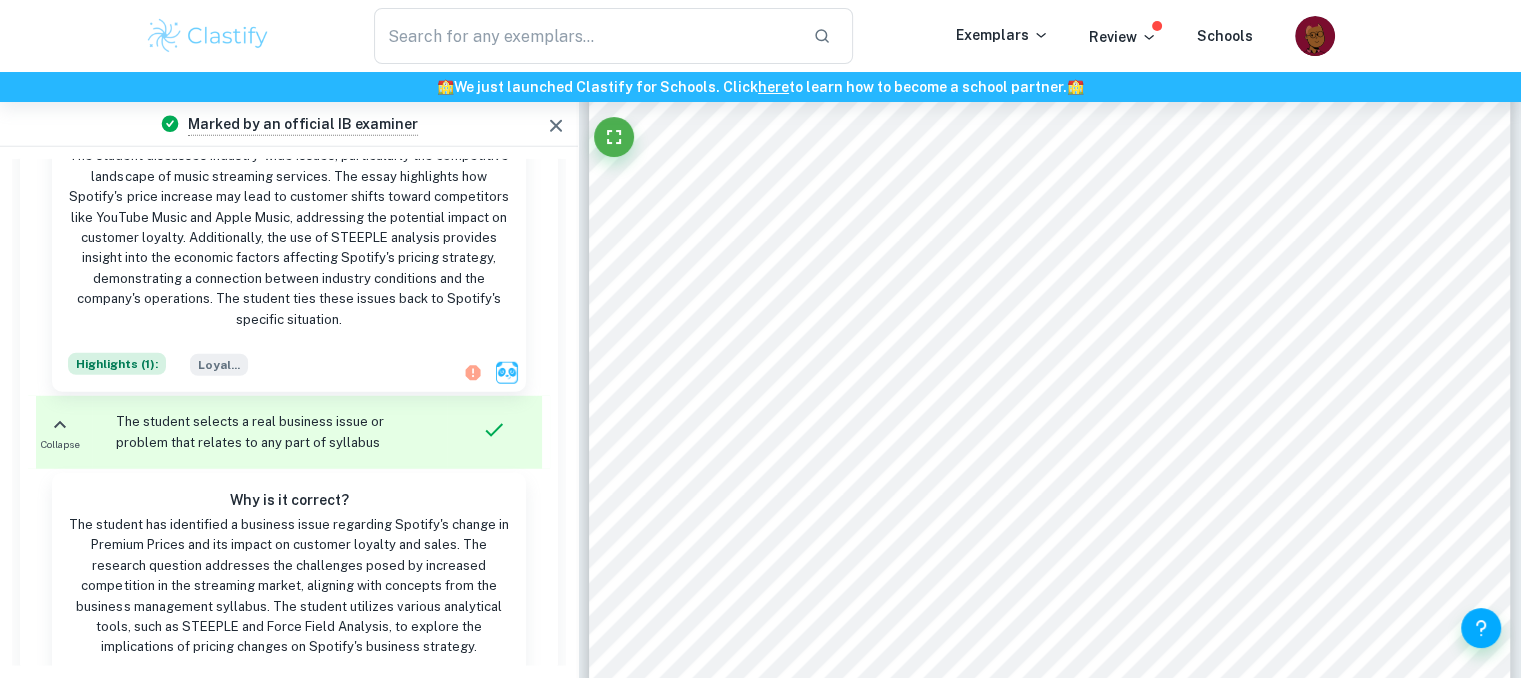 click on "4 further assess the reasons for the price change and the reactions to it. The secondary data will help in the analysis and creation of appropriate tools for Spotify. The tools used will be STEEPLE Analysis, Gross Profit [PERSON_NAME] and Force Field Analysis to evaluate the decisions made by Spotify and discuss the effects. Primary research results: A questionnaire was posted online to gain participants from around the world and receive different perspectives on the change of price (Appendix 1). 25 participants in their first two years of university completed the form making the age range between 17 and 21. Out of 25 participants who took part, 96% of them used Spotify with plans stemming from all over the world with 14 different countries such as [GEOGRAPHIC_DATA], [GEOGRAPHIC_DATA] and more. Due to plans originating from different countries, 16% of the participants have not experienced a raise in prices of the plan. However, for those who did have a price up with the costs of living and external conditions." at bounding box center (1050, 90) 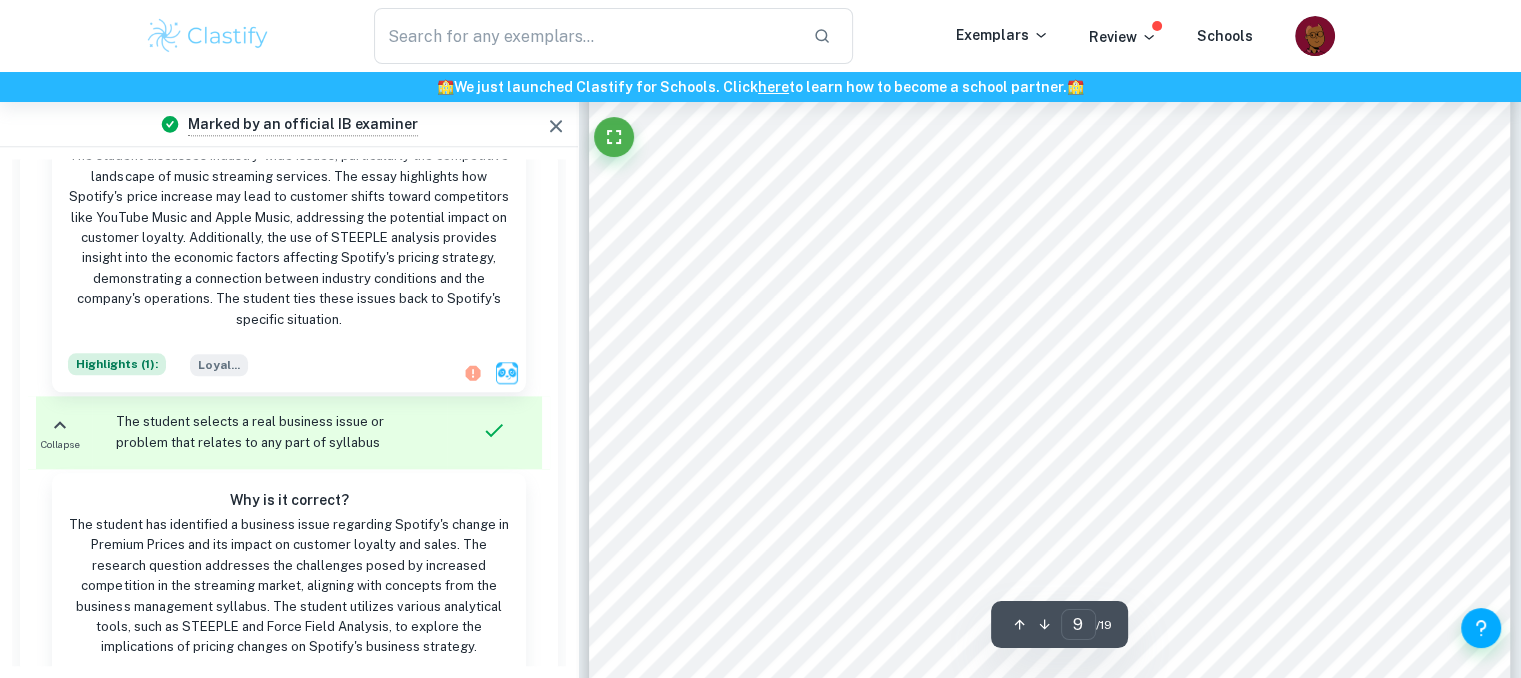 scroll, scrollTop: 9936, scrollLeft: 0, axis: vertical 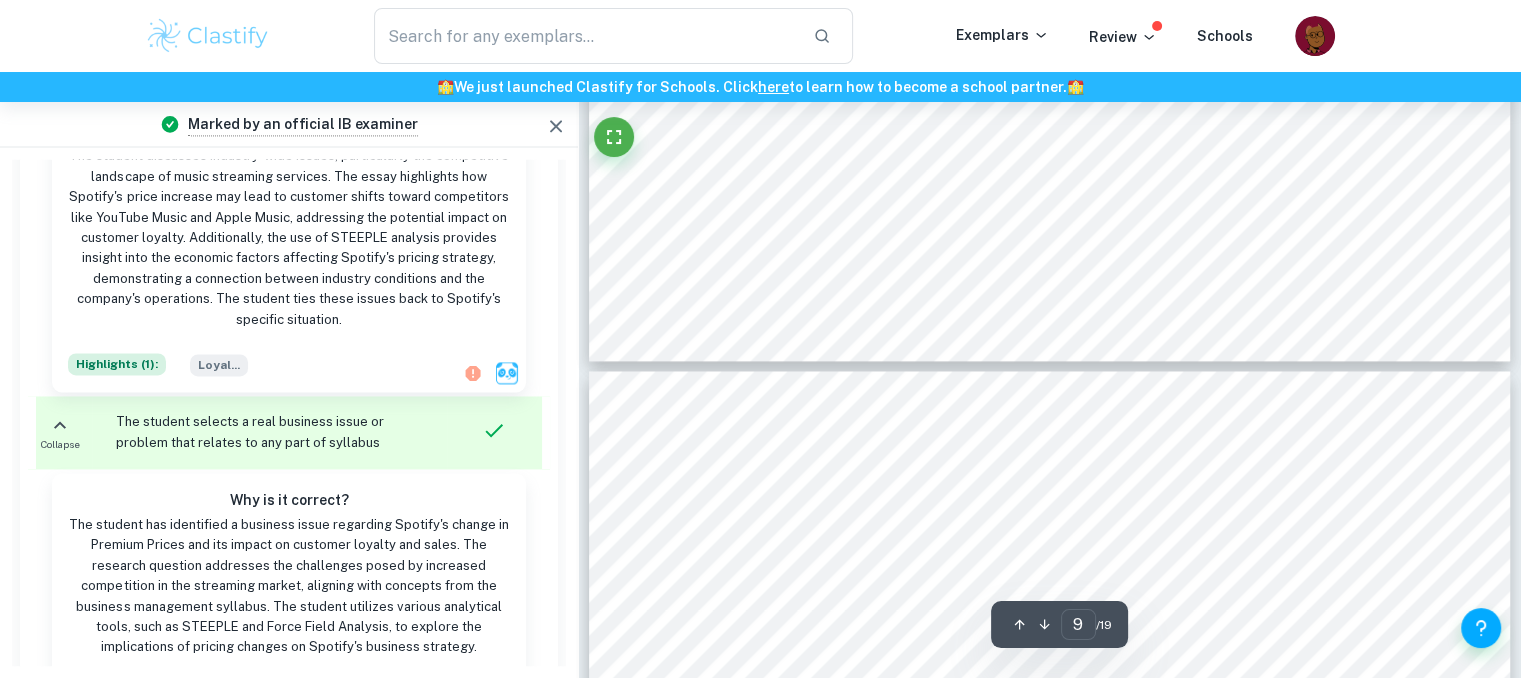 type on "10" 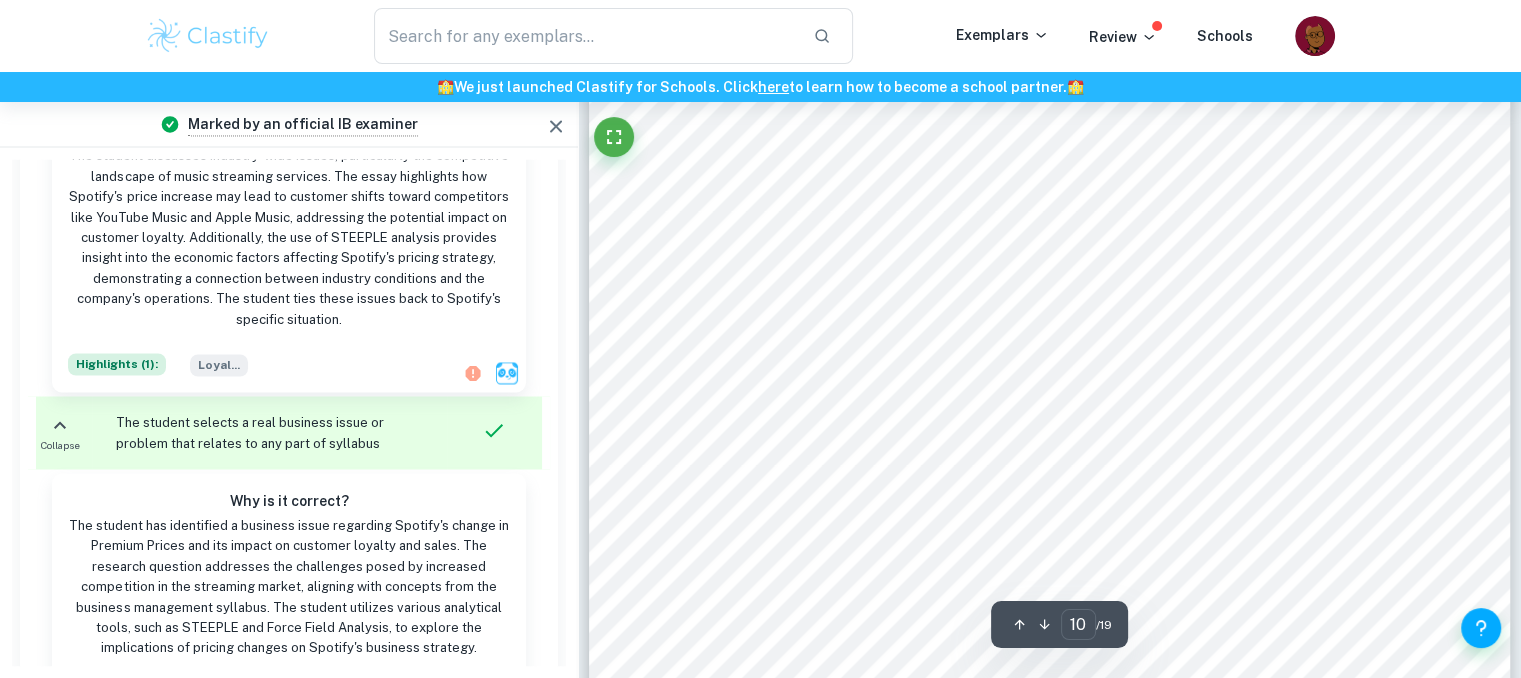 scroll, scrollTop: 10964, scrollLeft: 0, axis: vertical 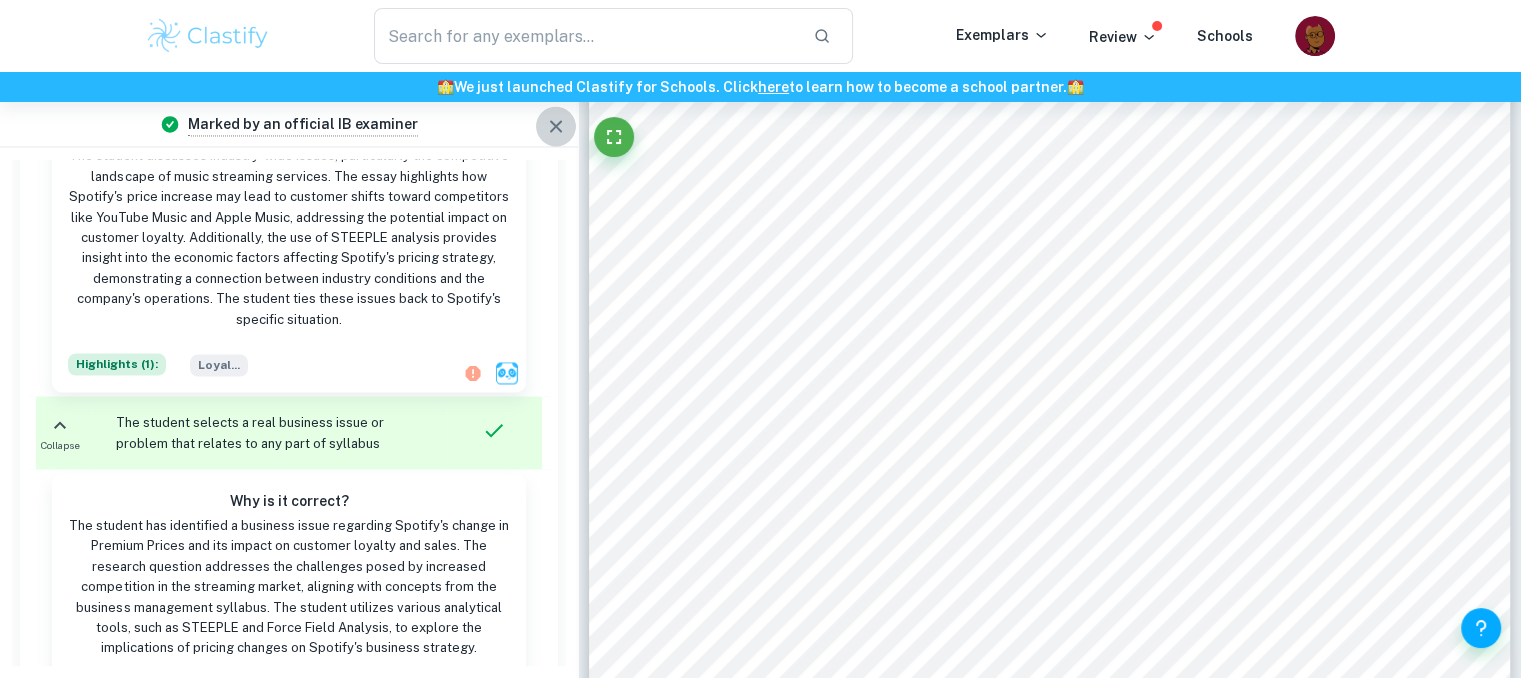 click 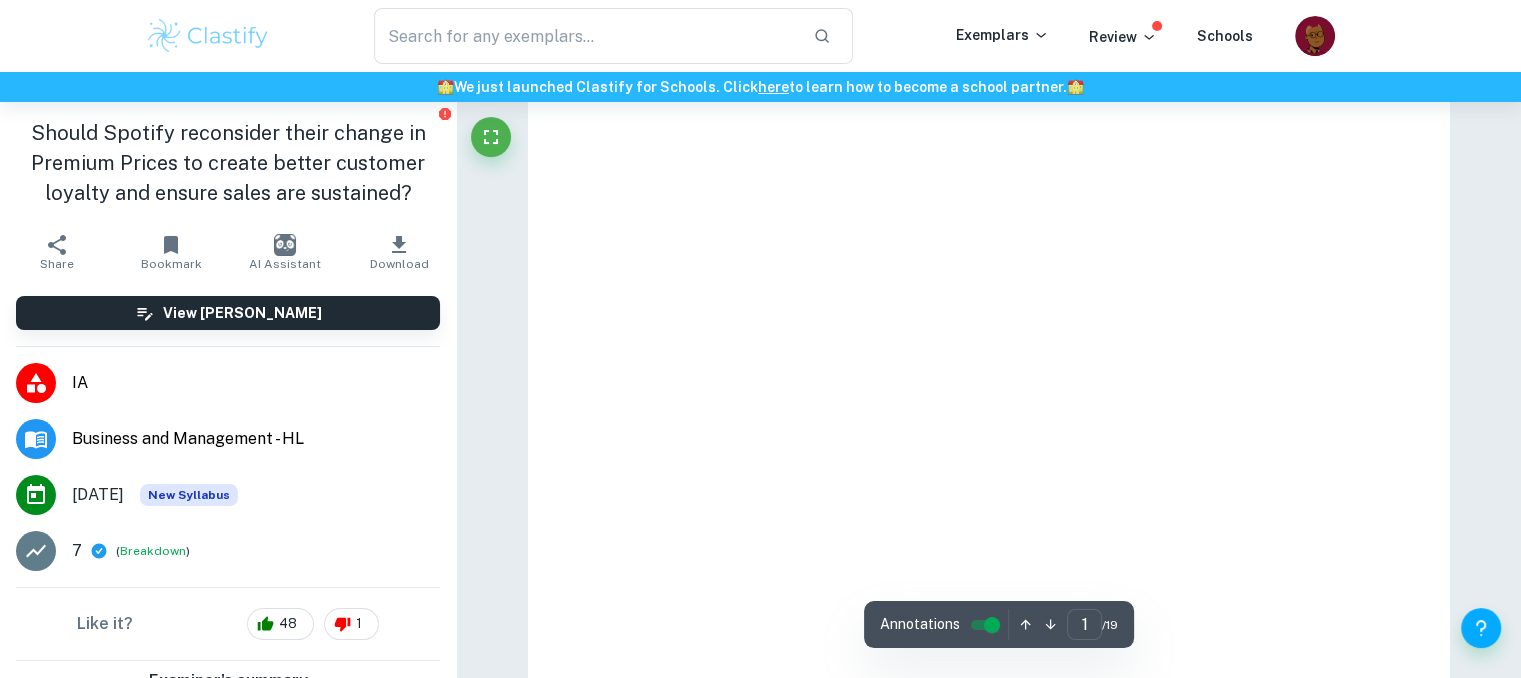 type on "10" 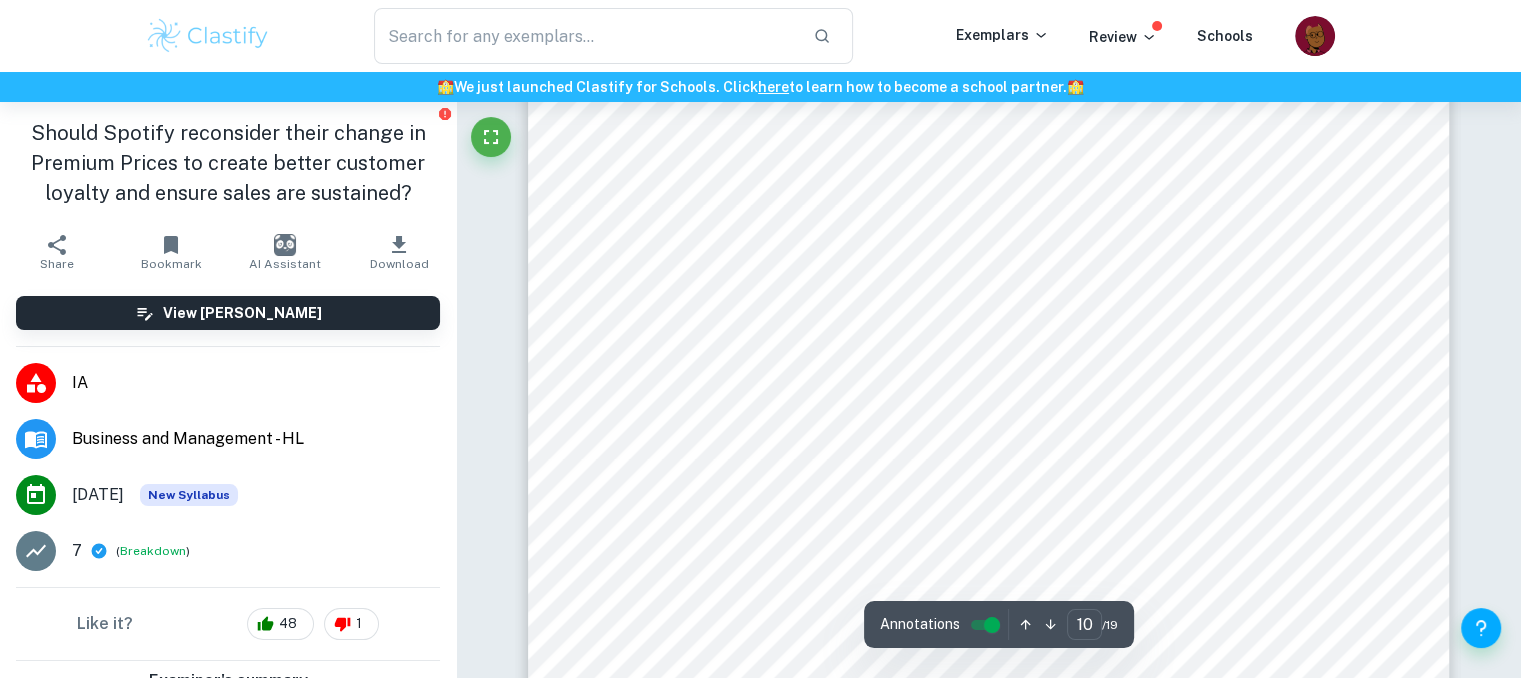 scroll, scrollTop: 10972, scrollLeft: 0, axis: vertical 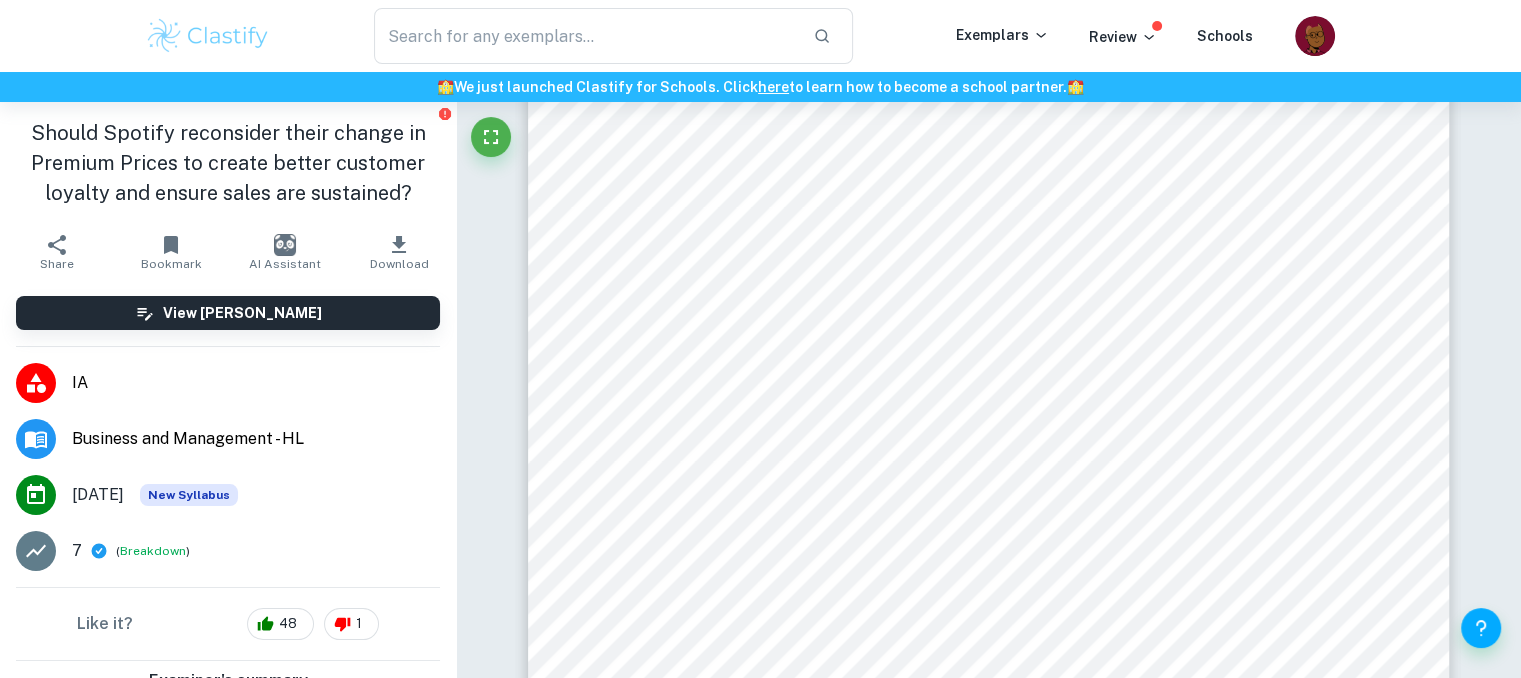 click on "9 Guardian (appendix 4) and offers different perspectives into whether they should have increased their prices. Figure 3. Force Field Analysis for Spotify The force field analysis shows that the driving forces outweigh the restraining forces meaning Spotify have more reasons to increase their prices rather than keep them the same. This is the favourable decision that Spotify has chosen and they have been able to follow their competitors, the changing market conditions and increase their prices which can earn more revenue. The driving forces behind their change seem to benefit Spotify themselves ([PERSON_NAME], 2023) over customers who are the primary income into Spotify9s revenue. The analysis argues that there was more benefit for increasing the prices which is accurate due to higher revenue as seen in the financial summary (appendix 3)." at bounding box center [989, 564] 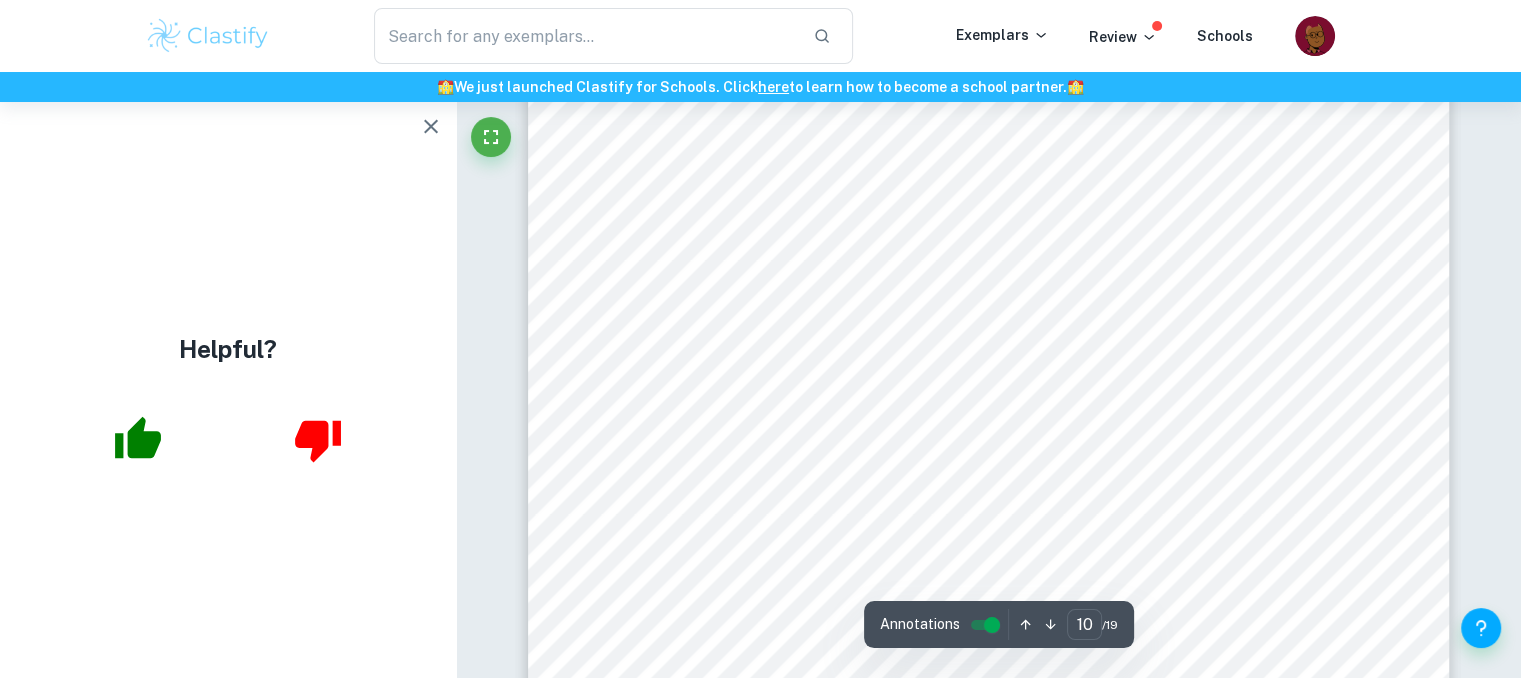 scroll, scrollTop: 11427, scrollLeft: 0, axis: vertical 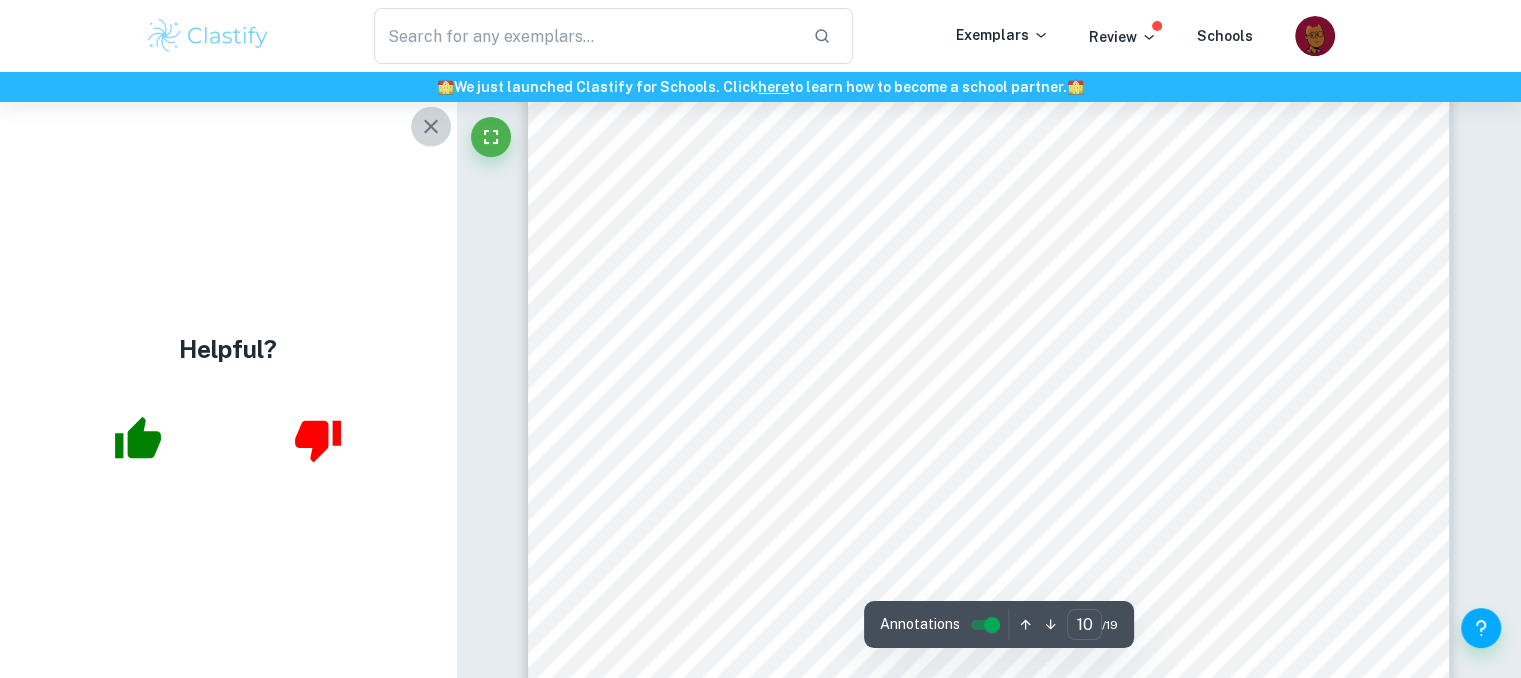 click 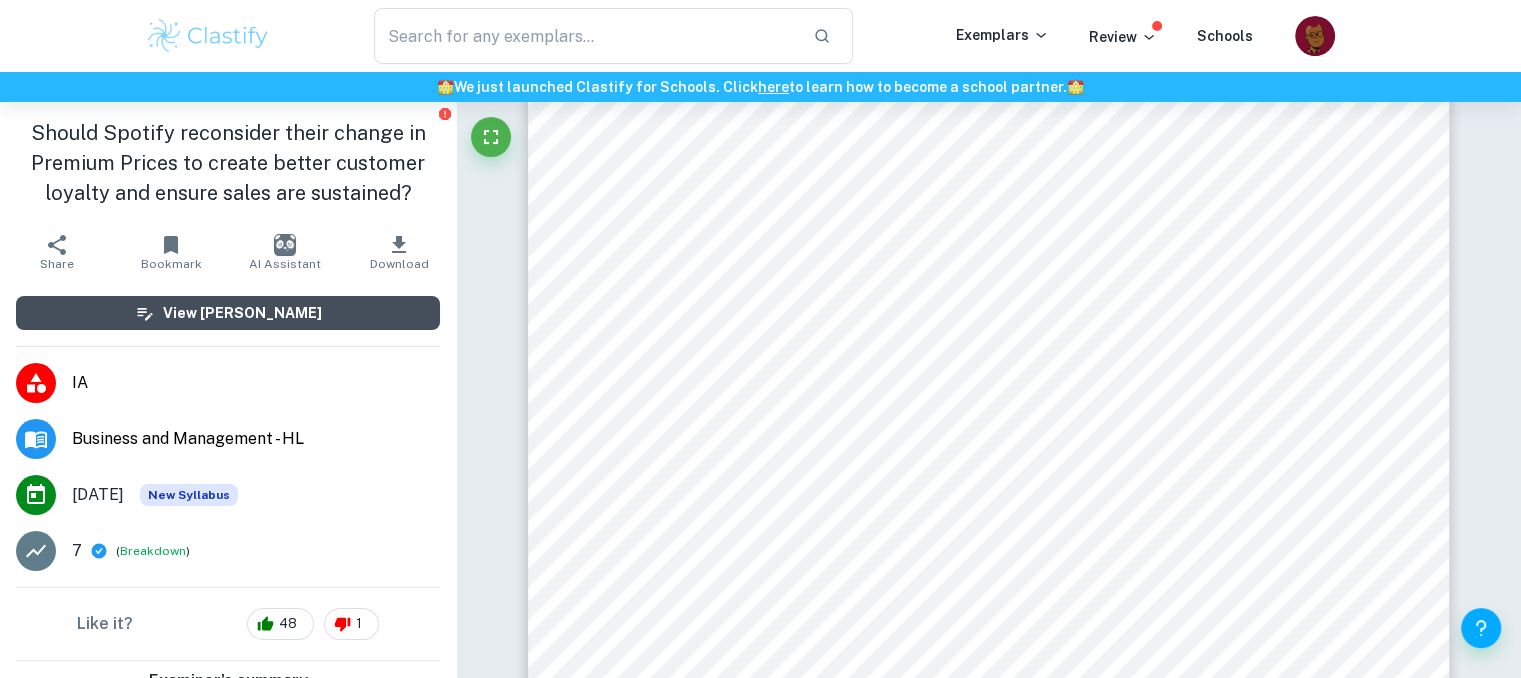 click on "View [PERSON_NAME]" at bounding box center [228, 313] 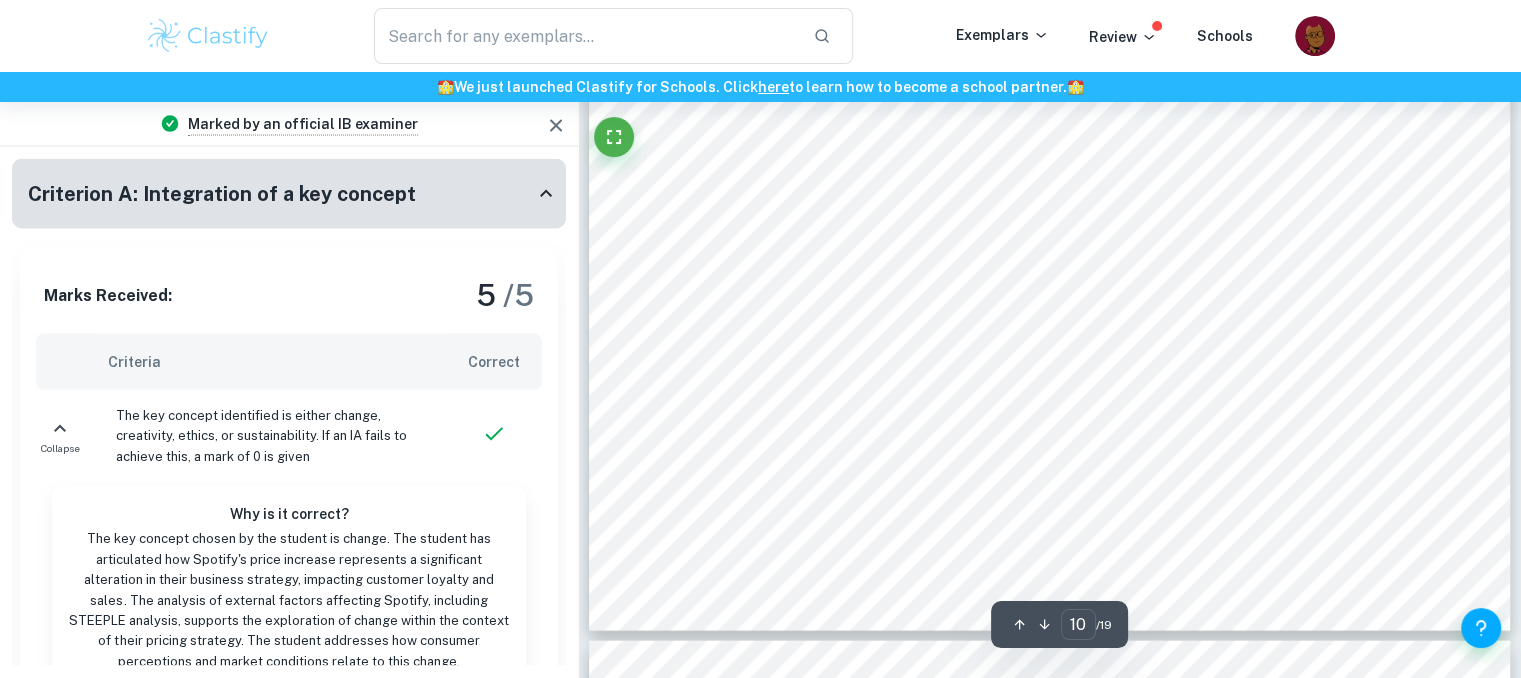 scroll, scrollTop: 11500, scrollLeft: 0, axis: vertical 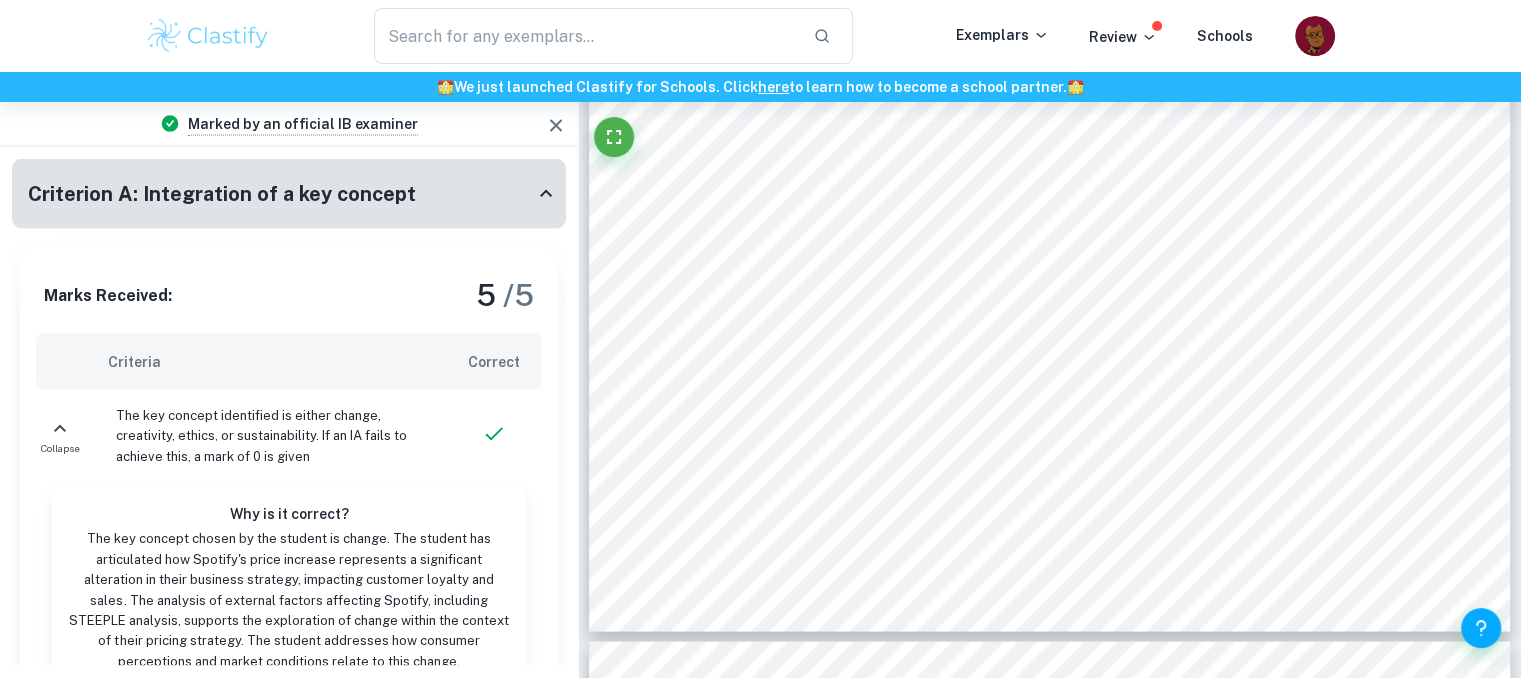 click on "9 Guardian (appendix 4) and offers different perspectives into whether they should have increased their prices. Figure 3. Force Field Analysis for Spotify The force field analysis shows that the driving forces outweigh the restraining forces meaning Spotify have more reasons to increase their prices rather than keep them the same. This is the favourable decision that Spotify has chosen and they have been able to follow their competitors, the changing market conditions and increase their prices which can earn more revenue. The driving forces behind their change seem to benefit Spotify themselves ([PERSON_NAME], 2023) over customers who are the primary income into Spotify9s revenue. The analysis argues that there was more benefit for increasing the prices which is accurate due to higher revenue as seen in the financial summary (appendix 3)." at bounding box center [1050, 36] 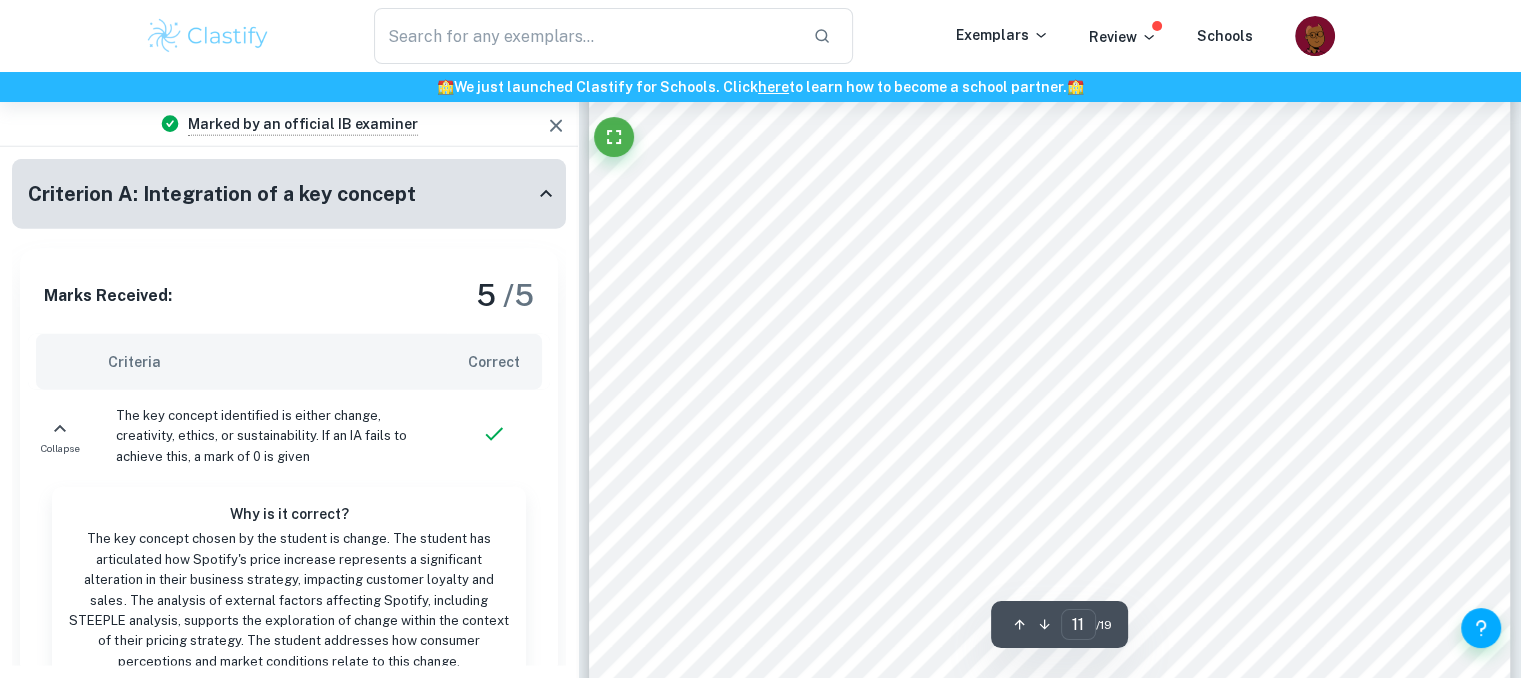 scroll, scrollTop: 12503, scrollLeft: 0, axis: vertical 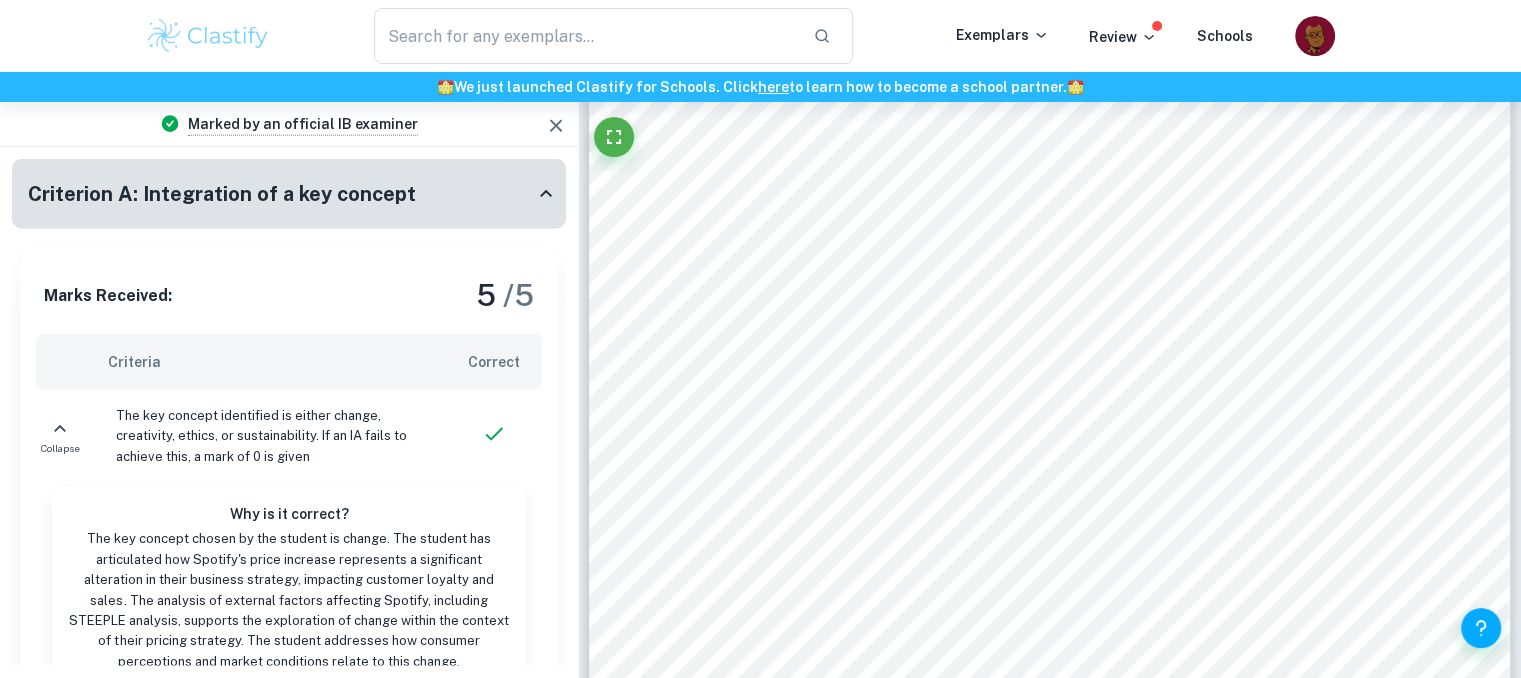 click on "10 Conclusion: Ultimately, Spotify has been loyal to their customers for 11 years by keeping the same price but recently in [DATE], they announced a change of price due to keeping up with market conditions (Spotify, 2023) and global trends. This could have potentially broken the loyalty between customers and their Premium Plan, however as seen through the analysis and tools, this in fact is not the case. Spotify has actually benefited through the price increase. They initially committed to it for their own reasons making them product orientated and not focusing on their customers however there was a positive effect because not only did their revenue increase but so did their Premium subscribers, making the customers loyal and providing evidence to sustained sales despite changes affecting customers. If Spotify were to regularly change their pricing structures like their competitors, there could have been a chance of less loyalty between customers   and   Spotify   due   to   regular   changes       need" at bounding box center [1050, 235] 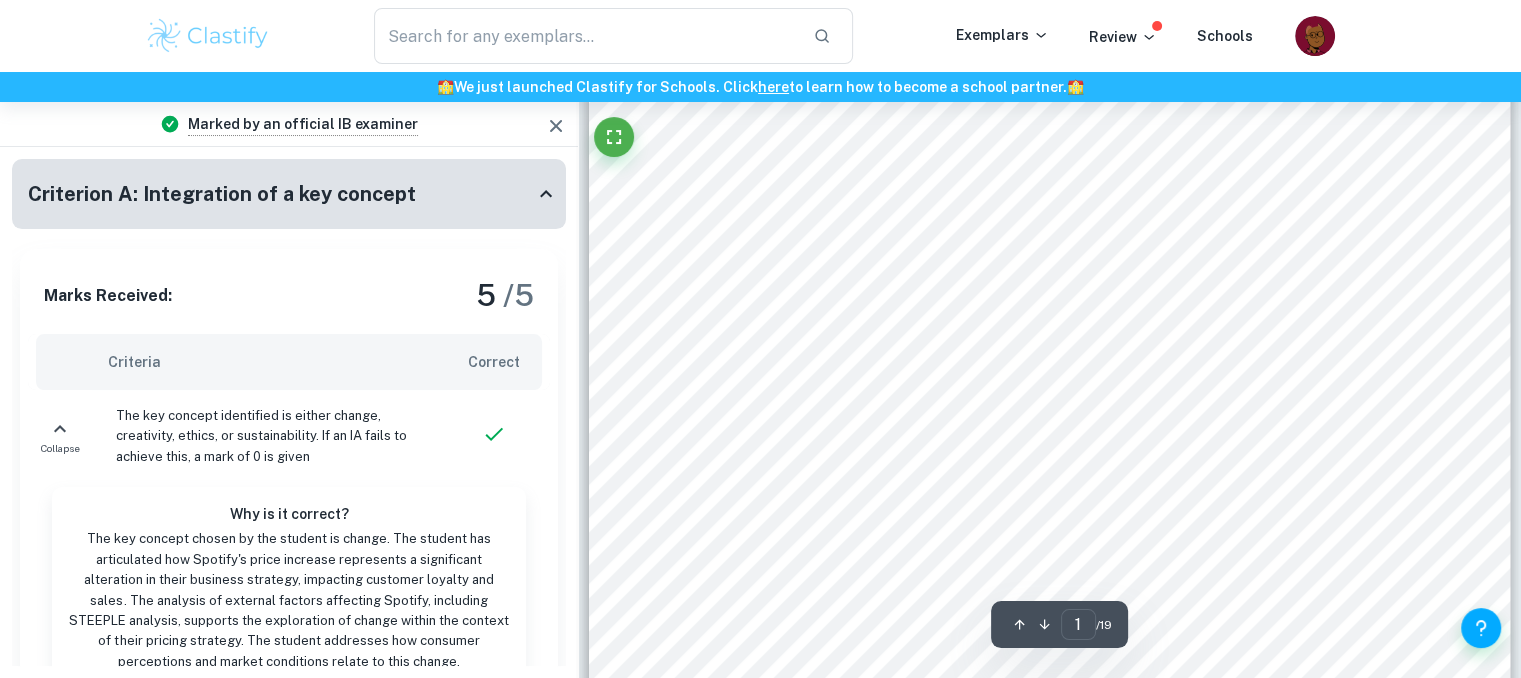 scroll, scrollTop: 0, scrollLeft: 0, axis: both 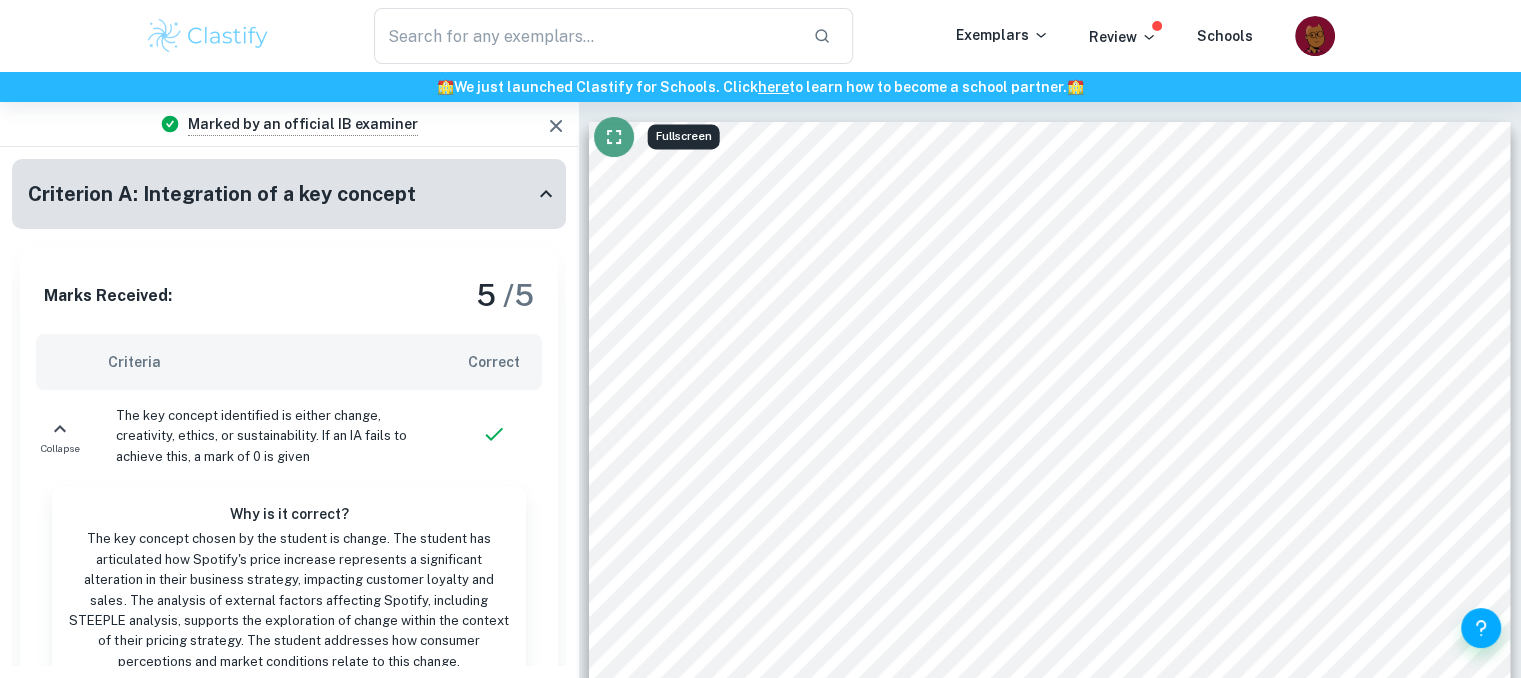 click 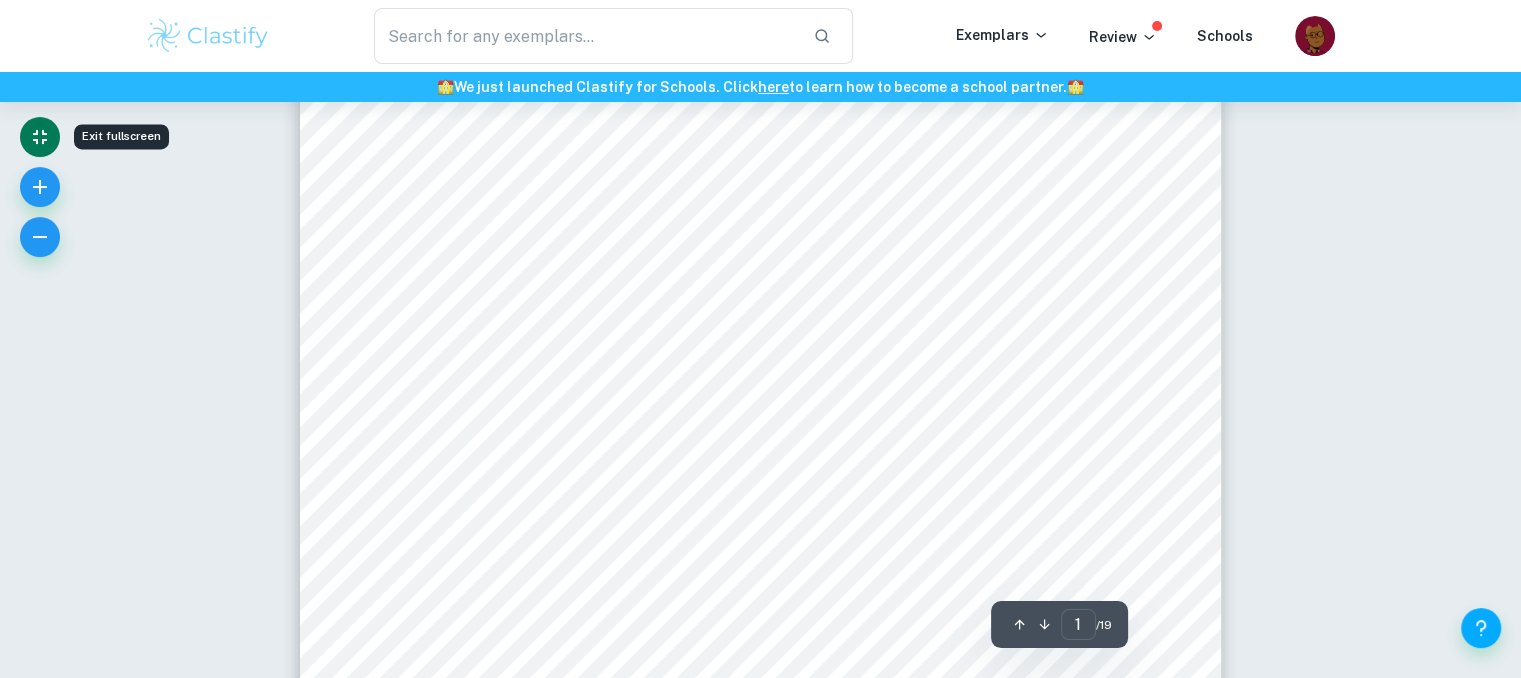 scroll, scrollTop: 124, scrollLeft: 0, axis: vertical 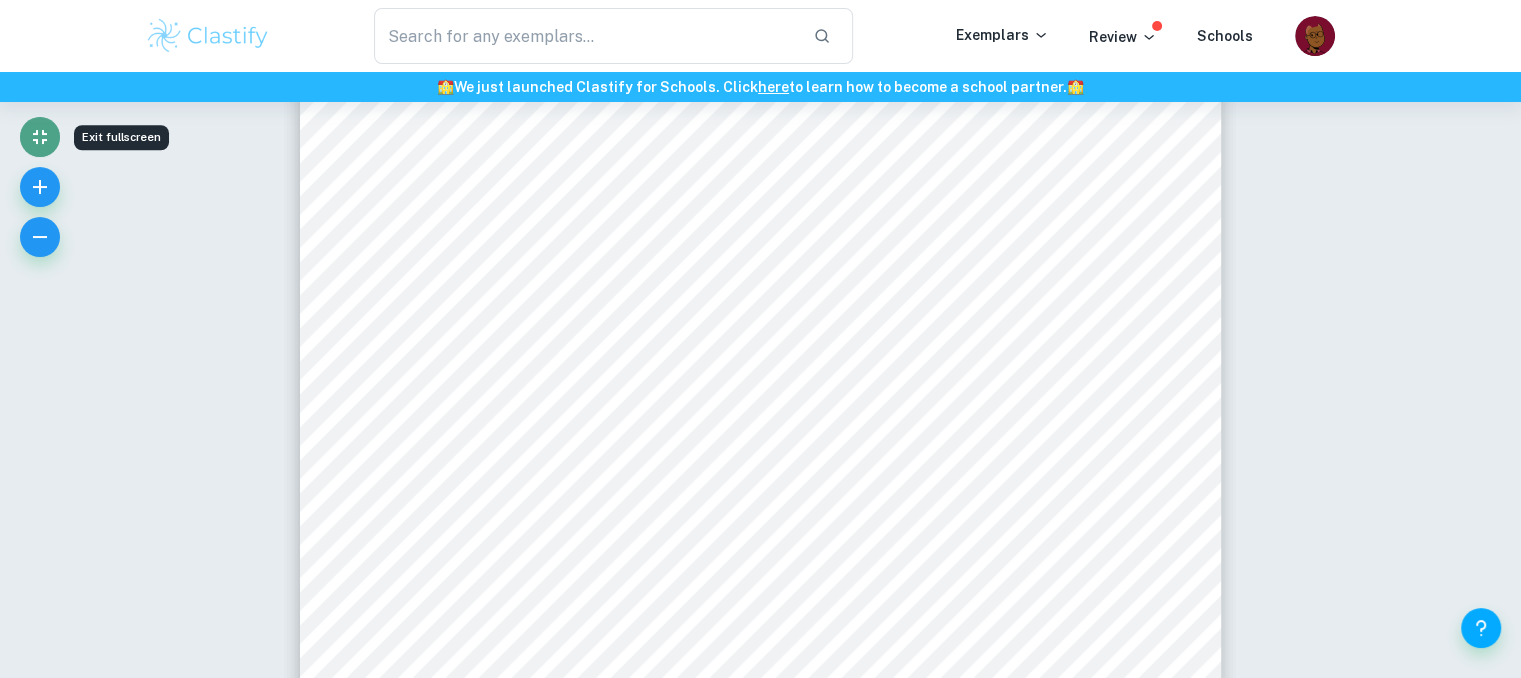 click 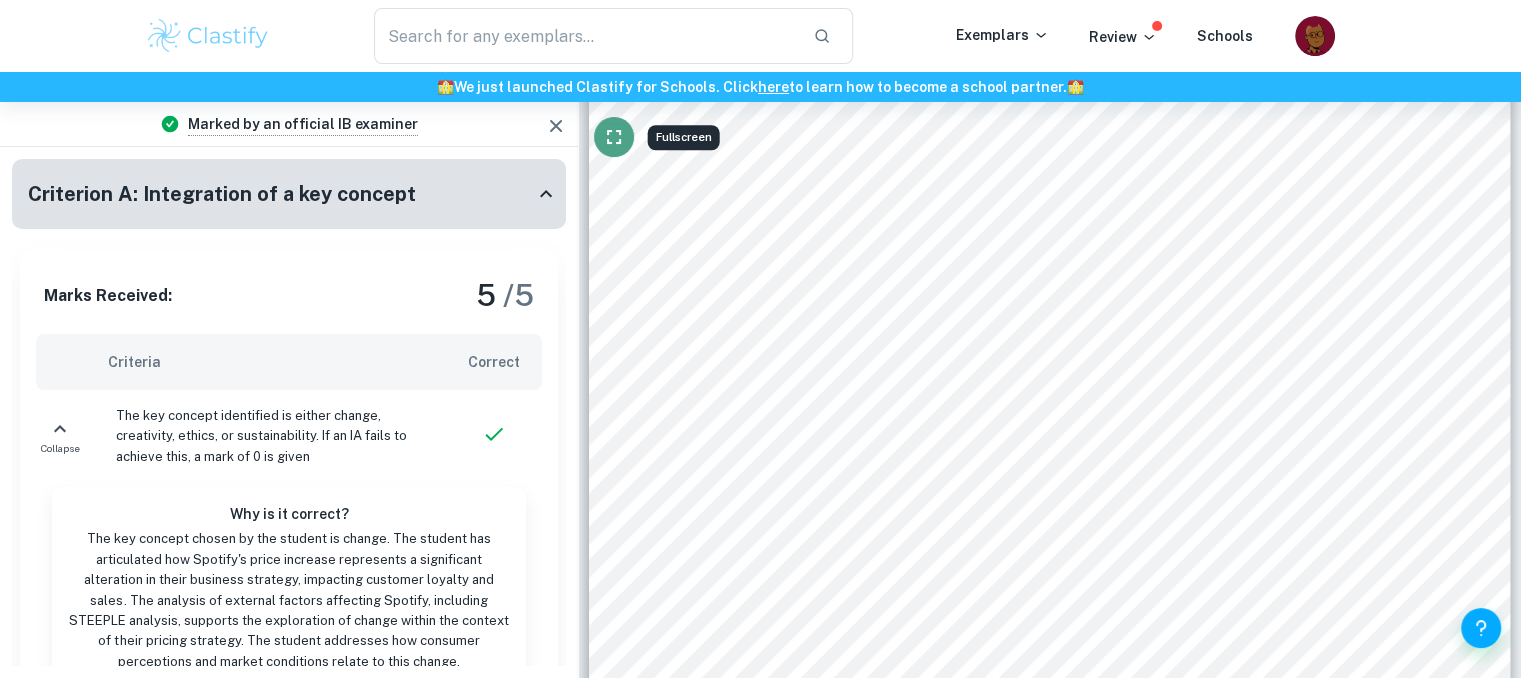 click 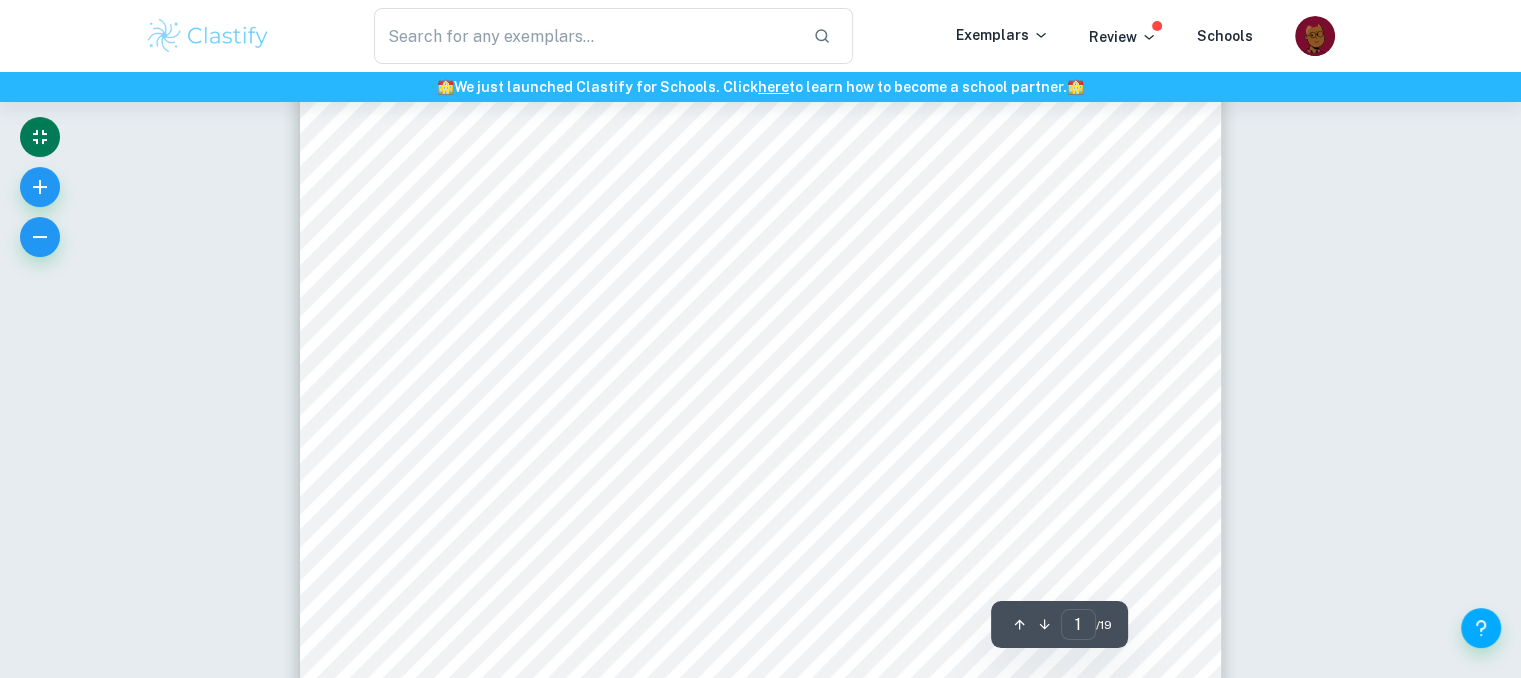 scroll, scrollTop: 0, scrollLeft: 0, axis: both 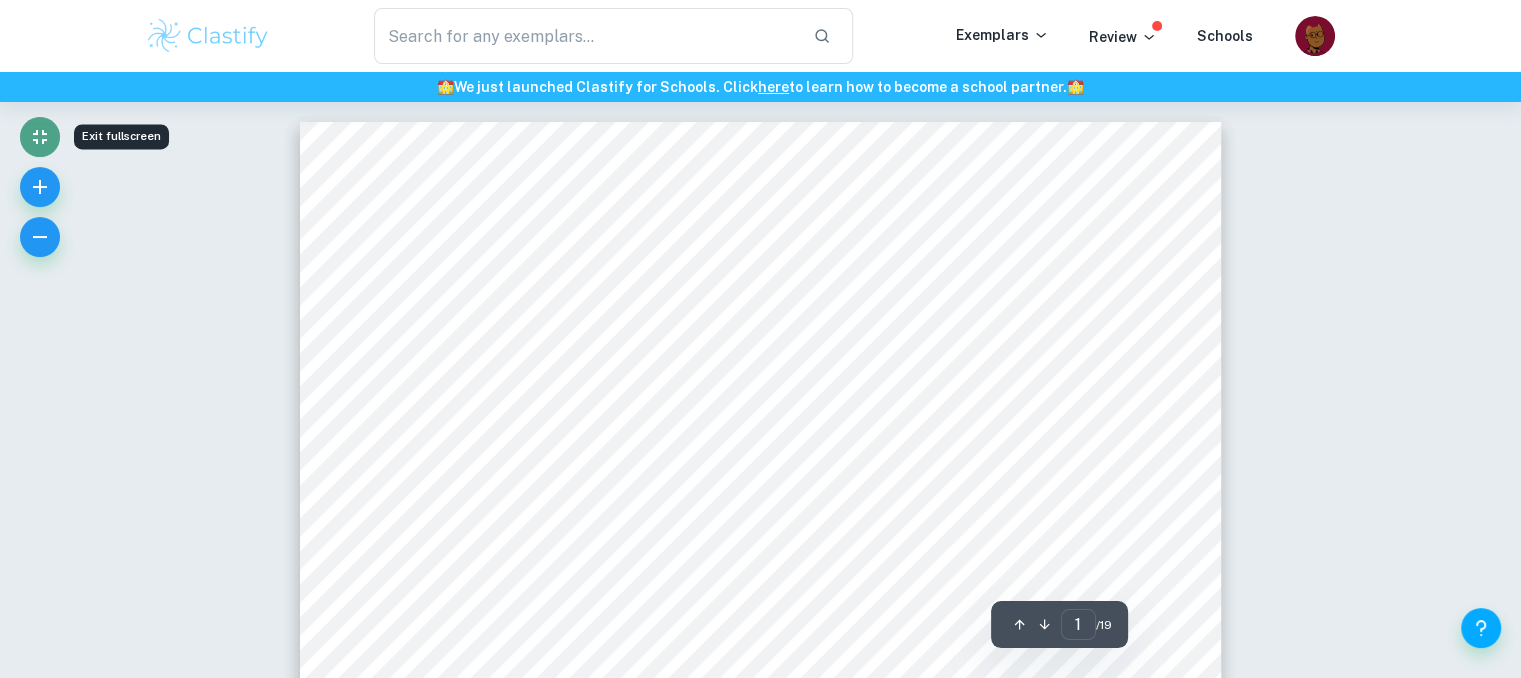 click 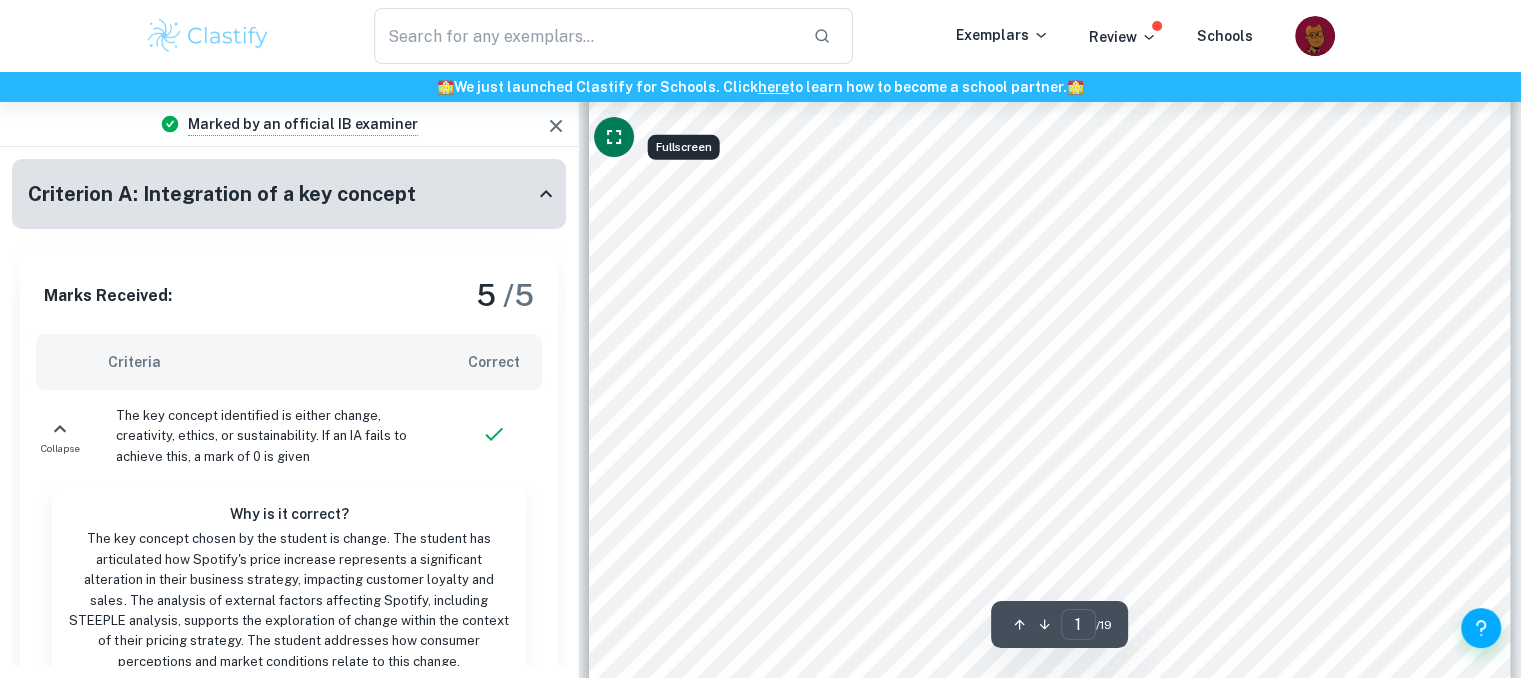 scroll, scrollTop: 106, scrollLeft: 0, axis: vertical 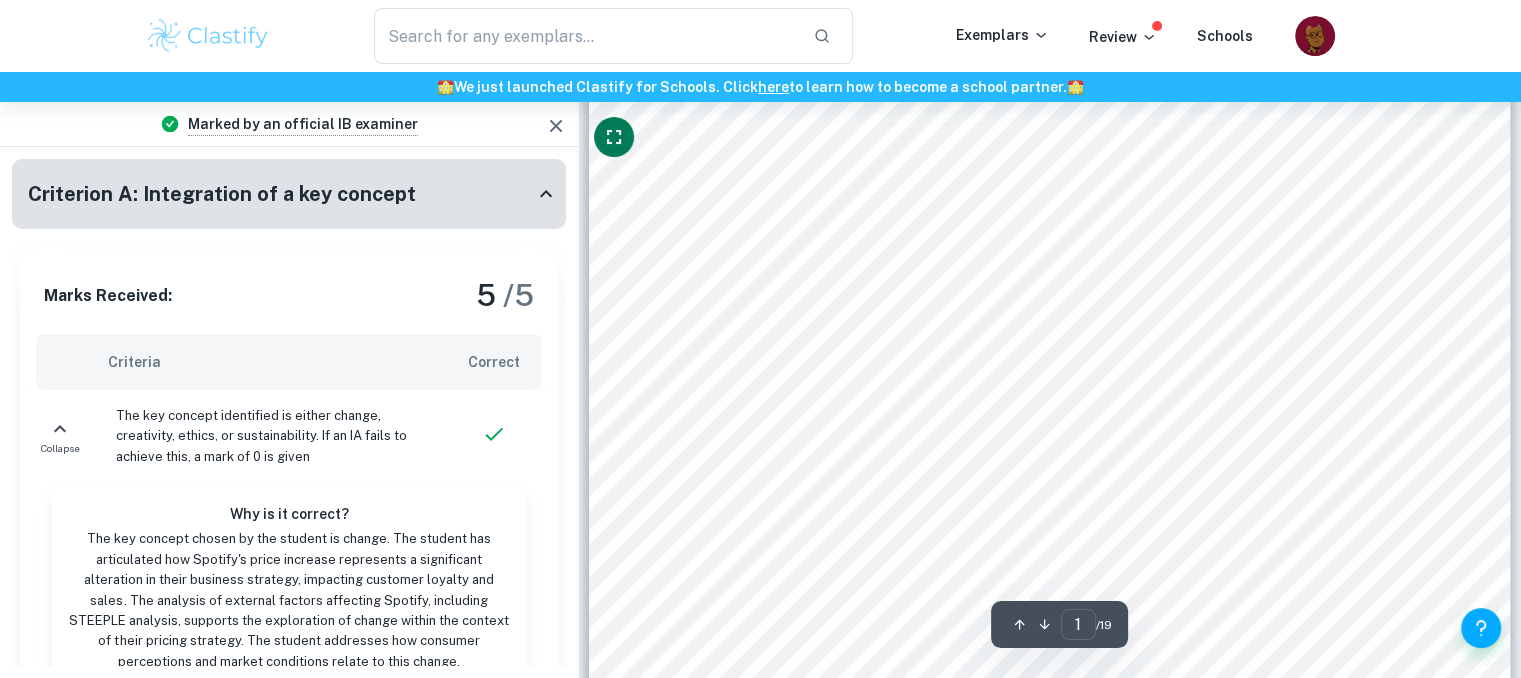 click on "Business Management Internal Assessment Higher Level Research question: Should Spotify reconsider their   change   in Premium Prices to create better customer loyalty and ensure sales are sustained? Organisation: Spotify Key Concept: Change Candidate number: lfl995 Word count: 1,798 Tools and theories: STEEPLE Analysis, Gross Profit [PERSON_NAME], Force Field Analysis Declaration of authenticity: I confirm that this work is all my own and that this is the final version of this written commentary. I have acknowledged the use of any information collected from primary and/or secondary sources. All supporting documents are attached in the appendices. These are contemporary in nature and were written within a maximum of 3 years prior to submission. All parts in the supporting document that relate directly to this commentary have been highlighted. Additional sources have been acknowledged in the bibliography. Signed (candidate9s initials) A.S" at bounding box center (1050, 612) 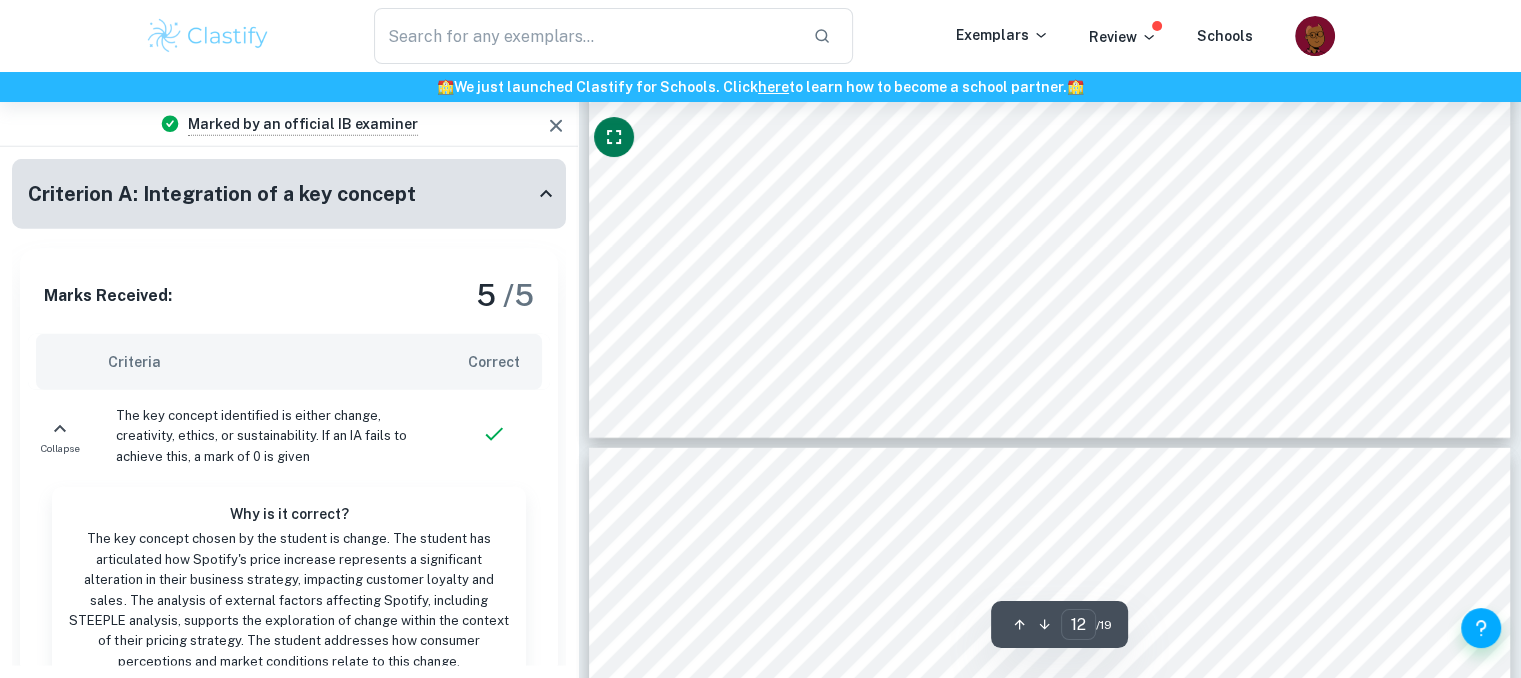 type on "11" 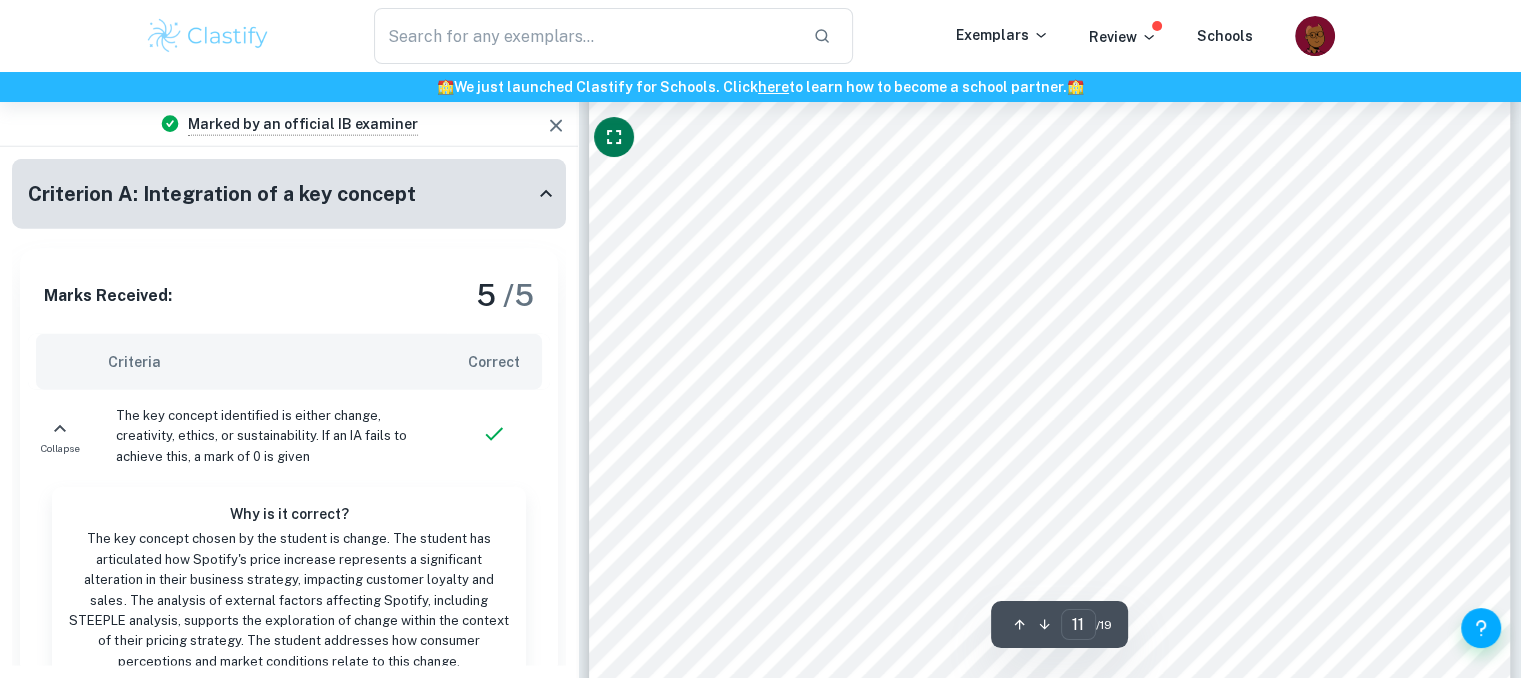 scroll, scrollTop: 12353, scrollLeft: 0, axis: vertical 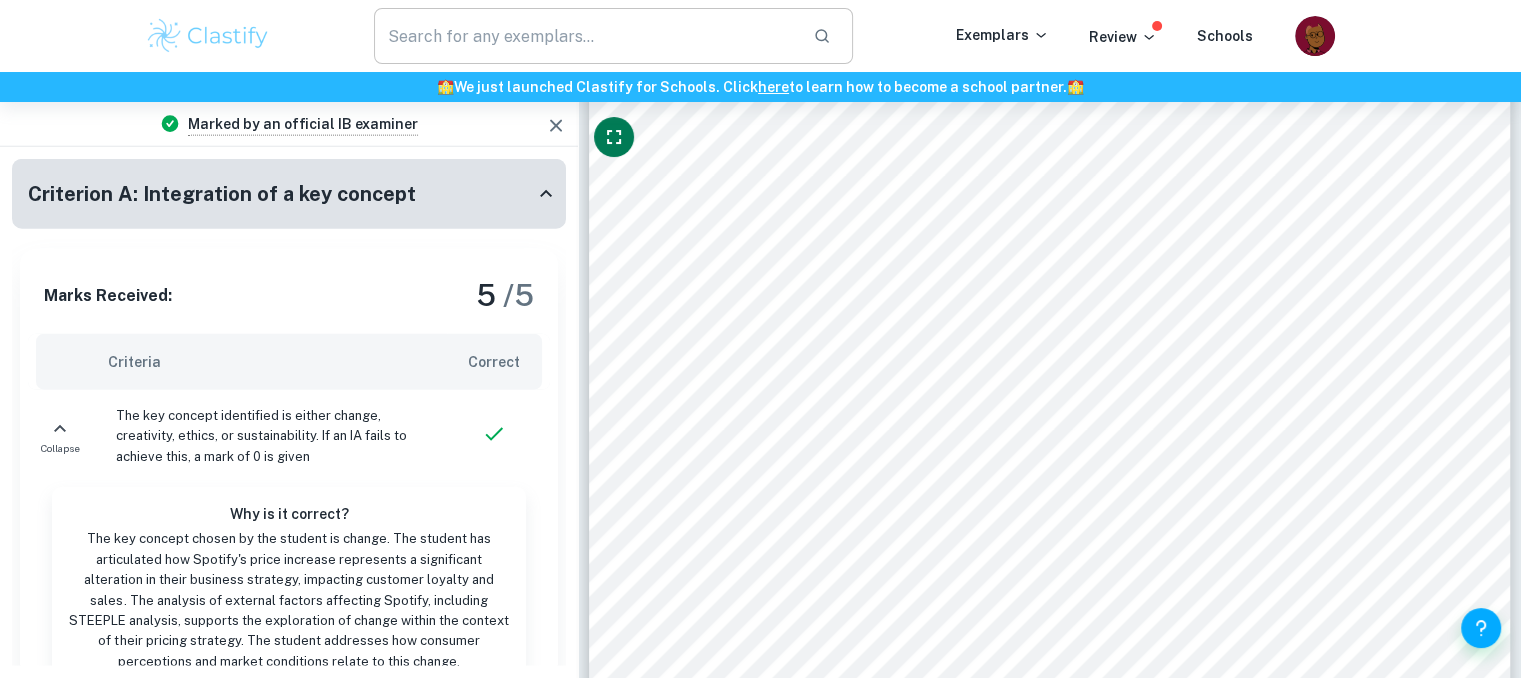 type on "IA BUSINESS MANAGEMENT" 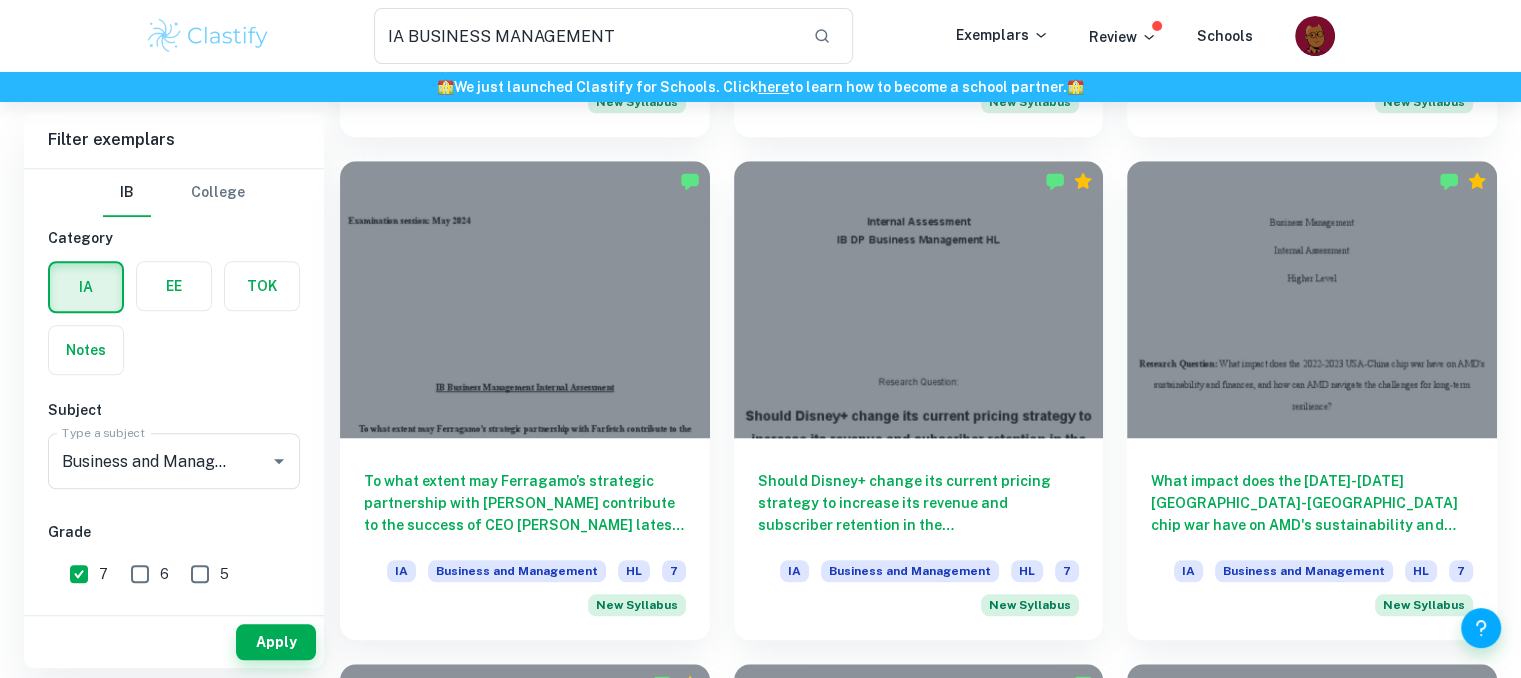 scroll, scrollTop: 1576, scrollLeft: 0, axis: vertical 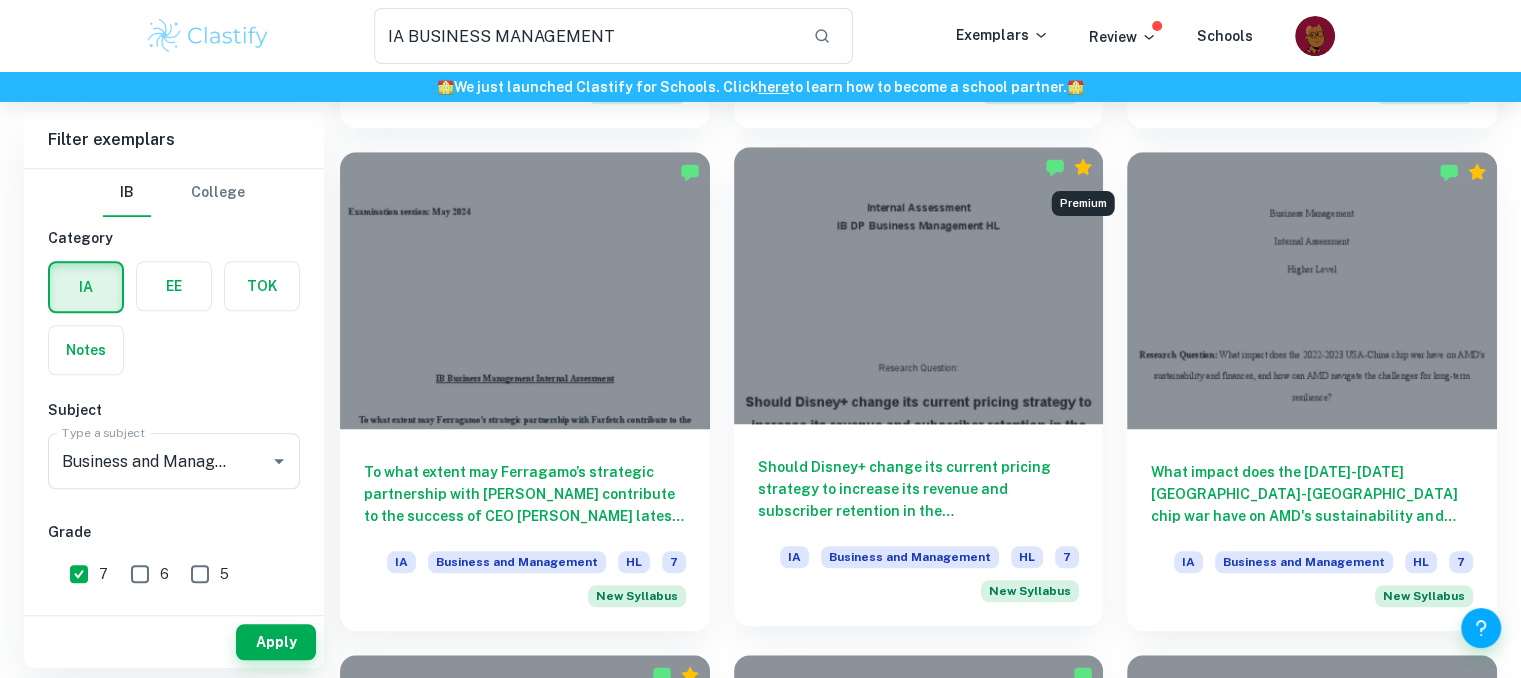 click 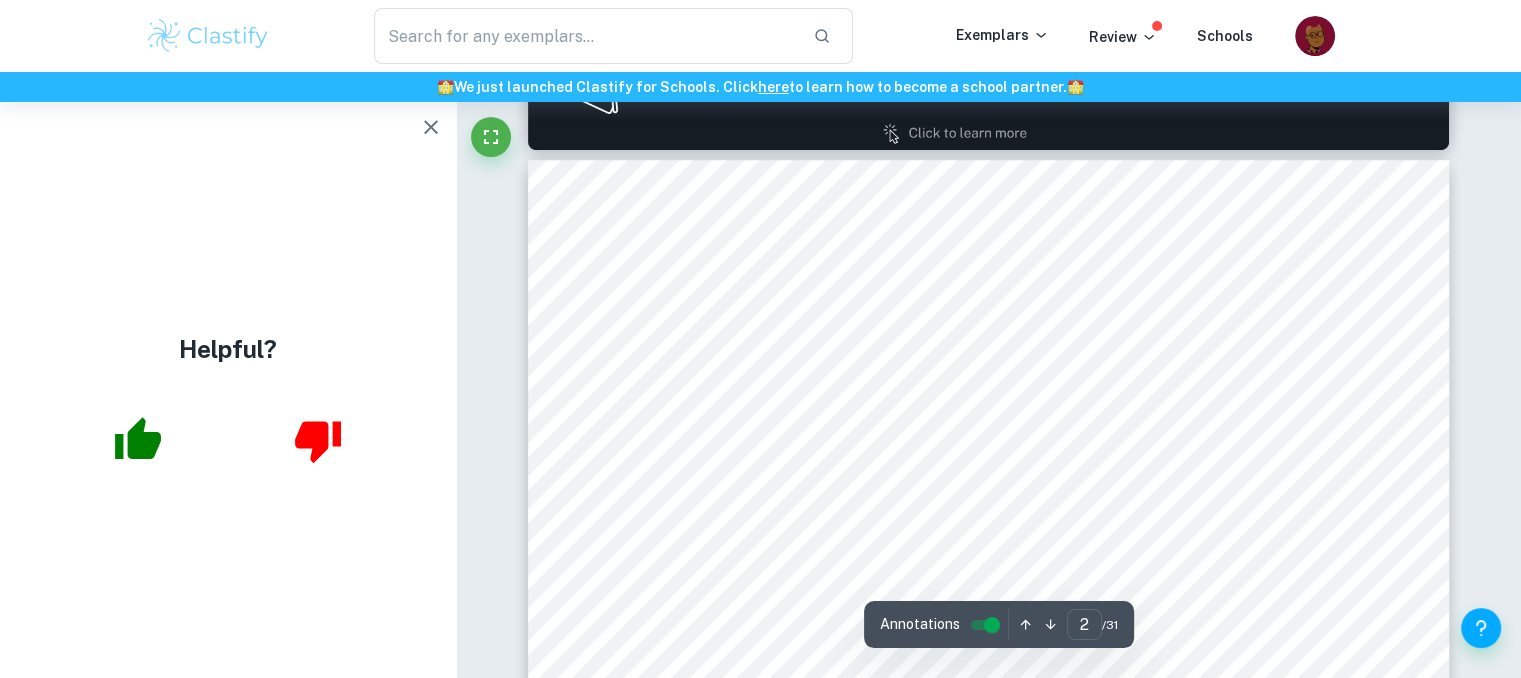 scroll, scrollTop: 1420, scrollLeft: 0, axis: vertical 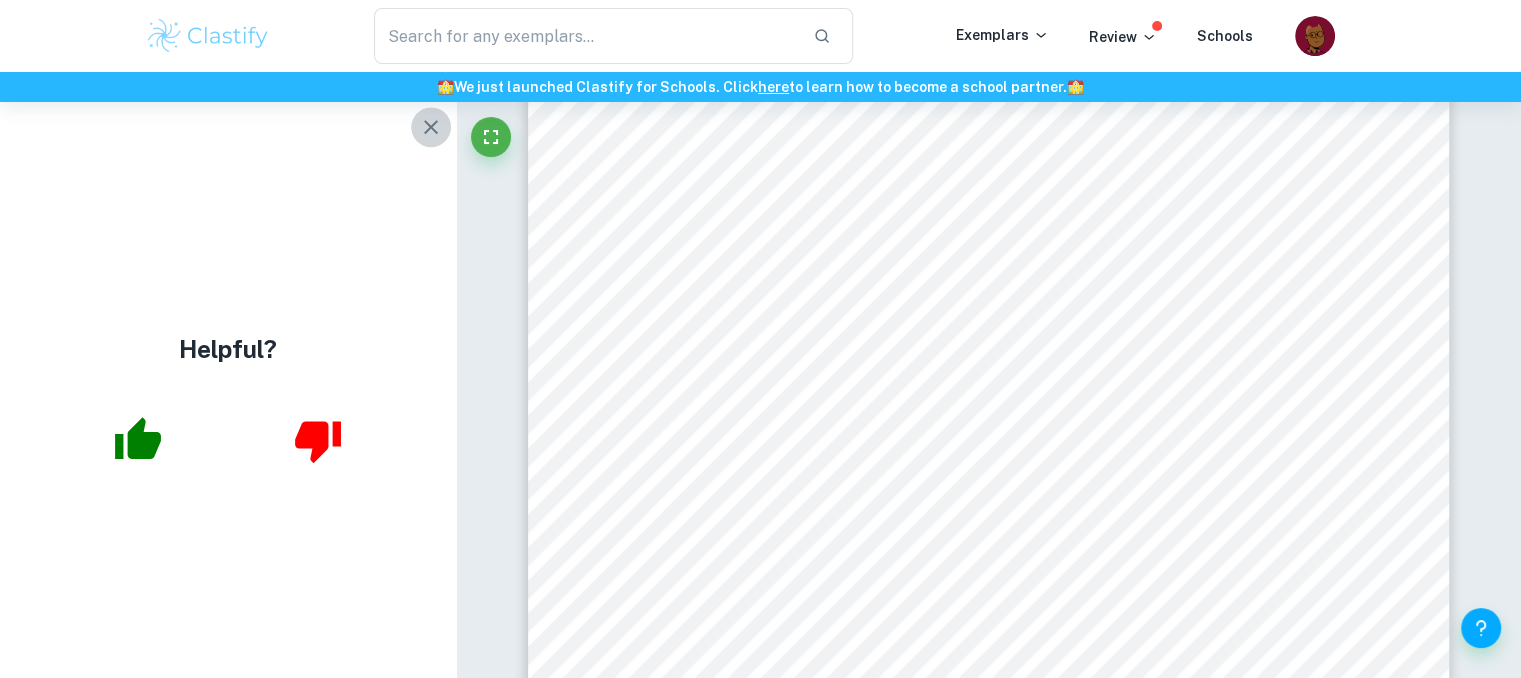 click 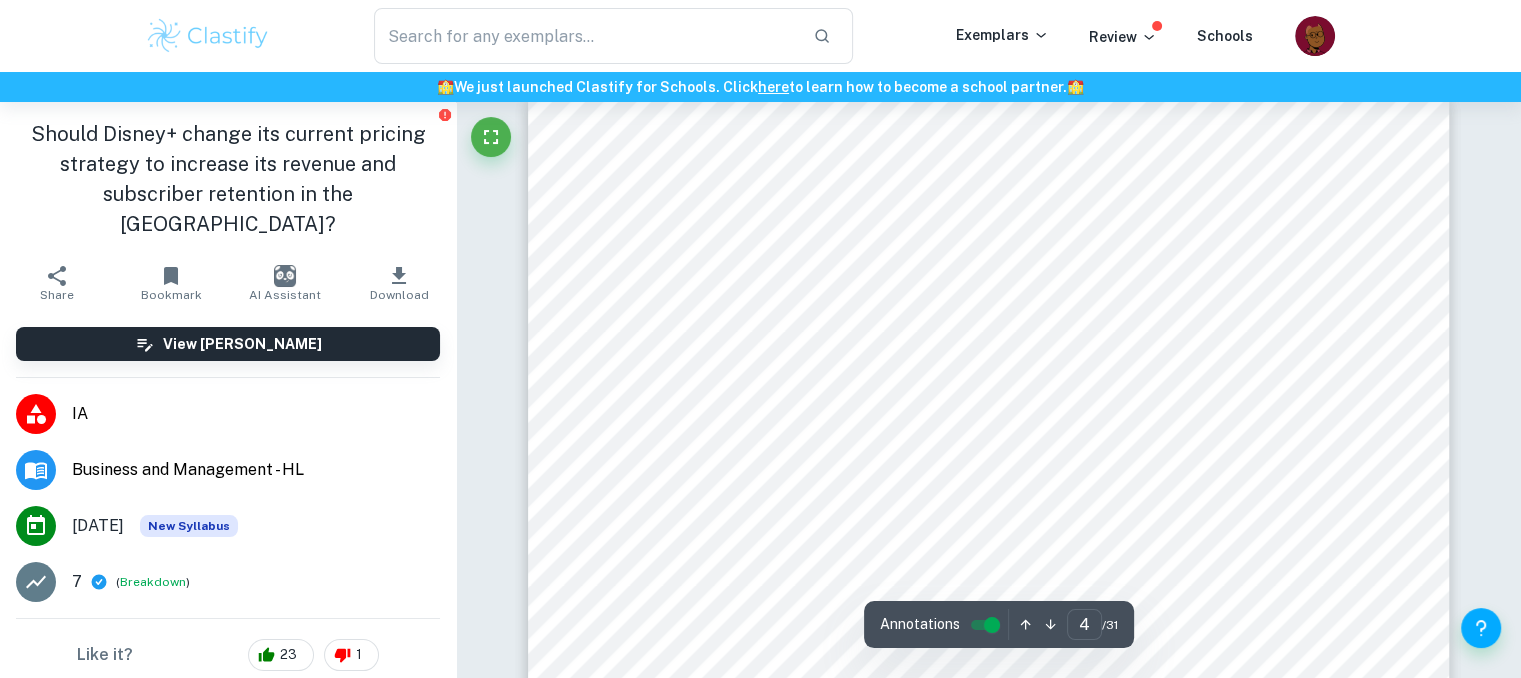 scroll, scrollTop: 3788, scrollLeft: 0, axis: vertical 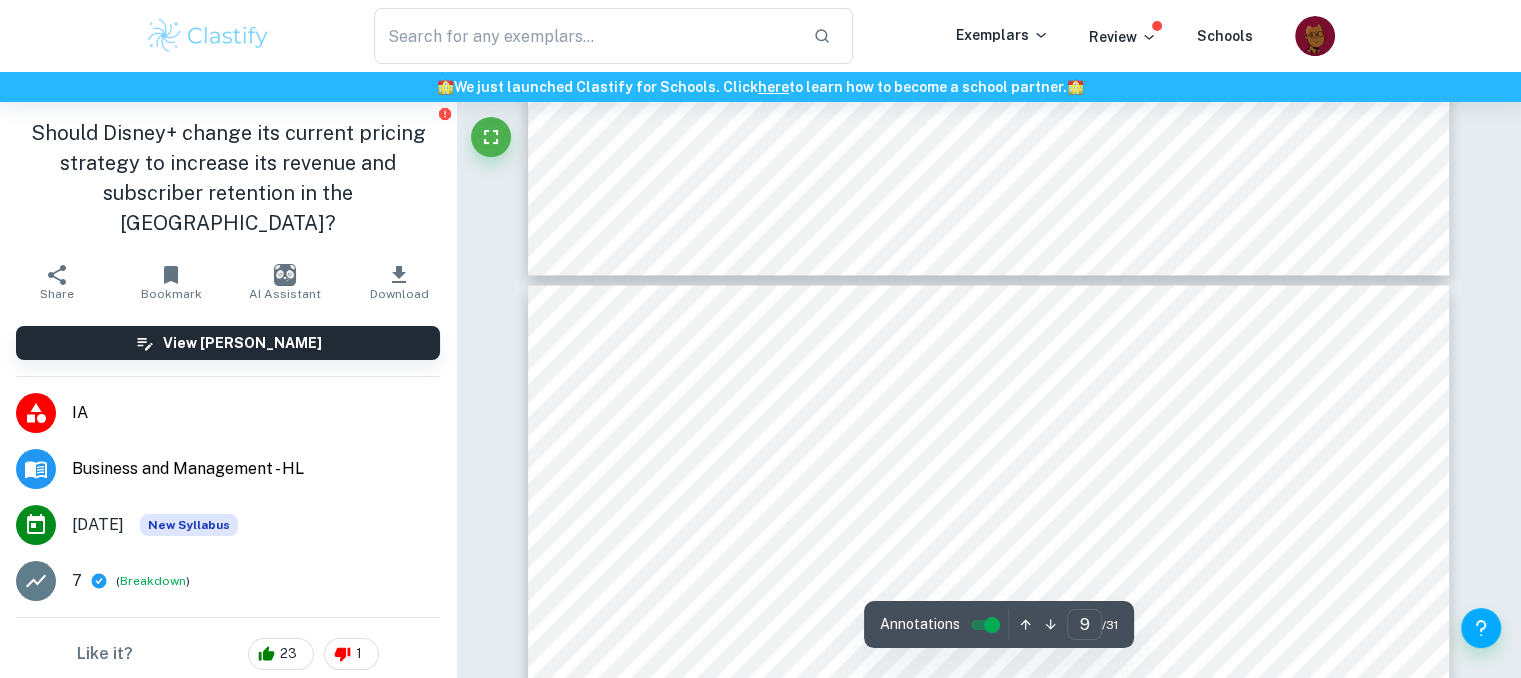 type on "10" 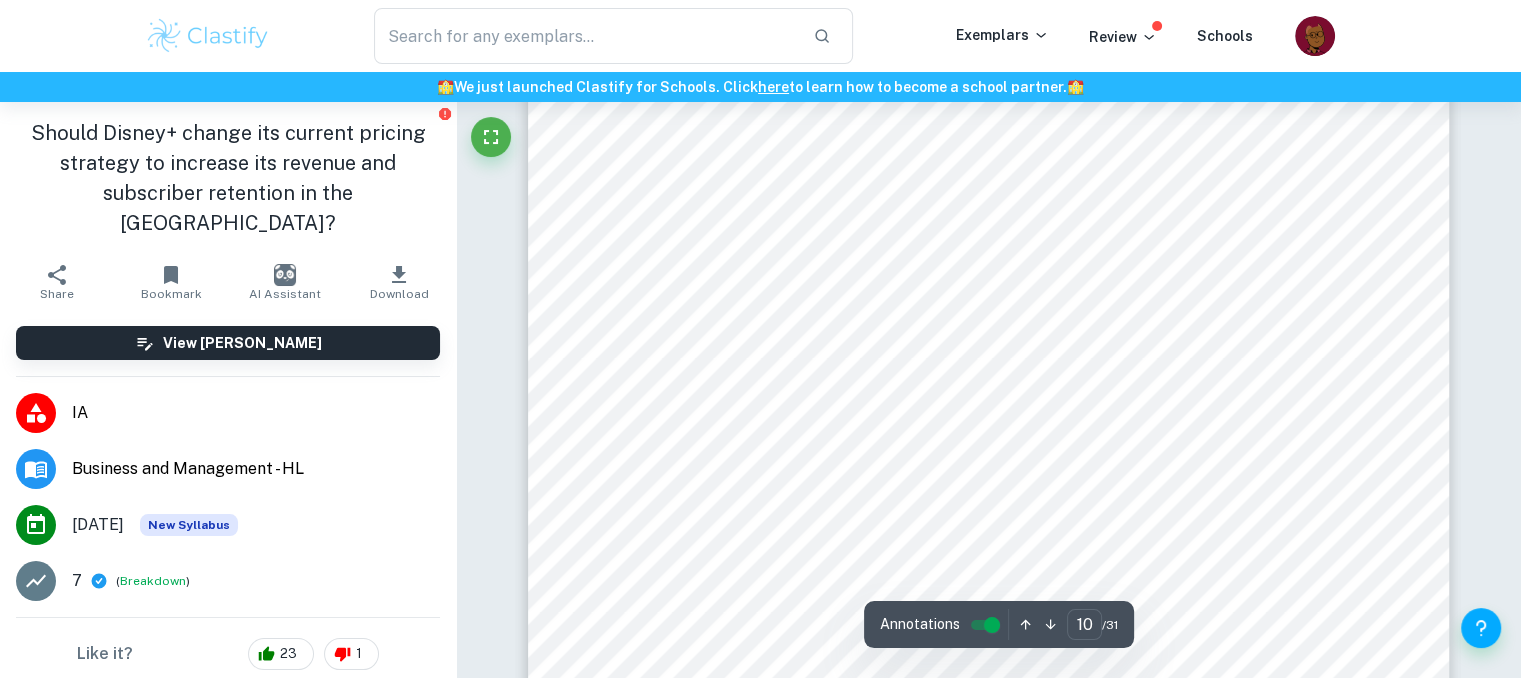 scroll, scrollTop: 11224, scrollLeft: 0, axis: vertical 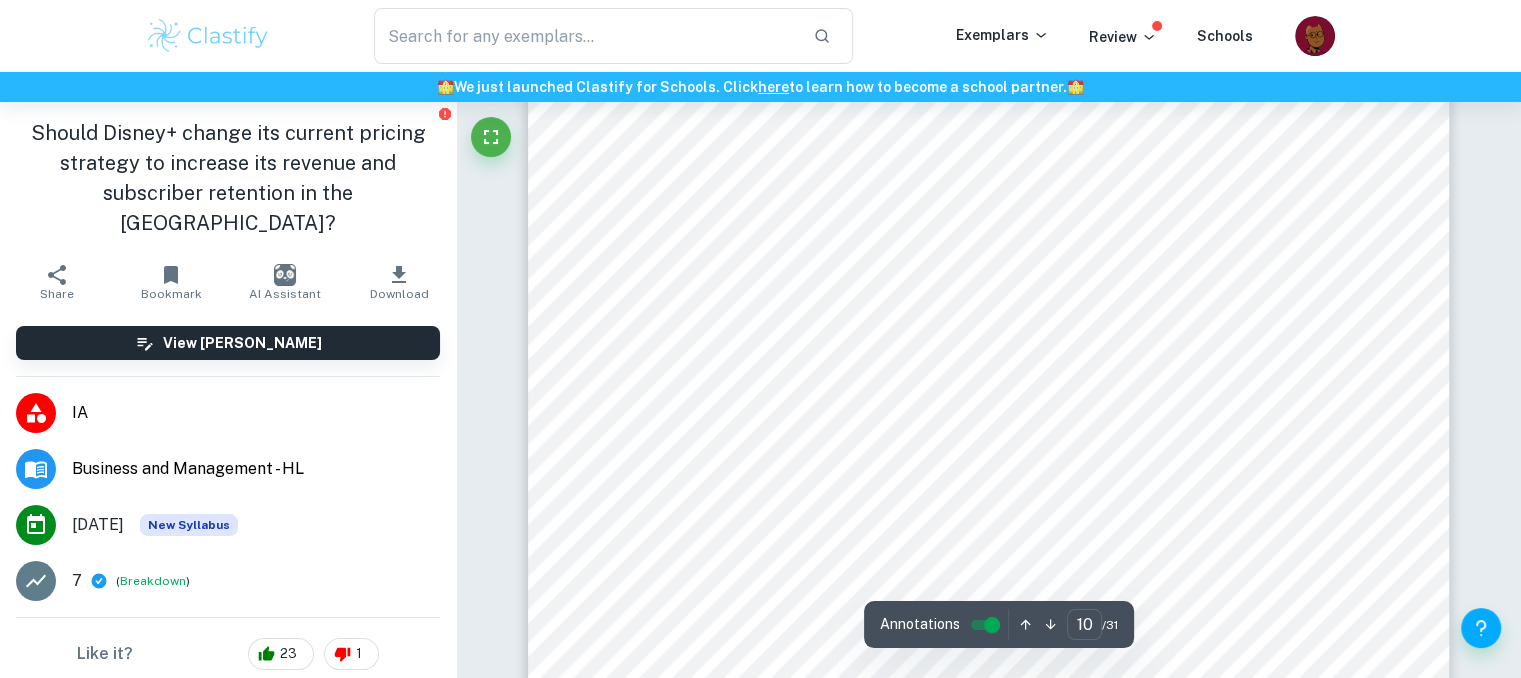 type on "IA BUSINESS MANAGEMENT" 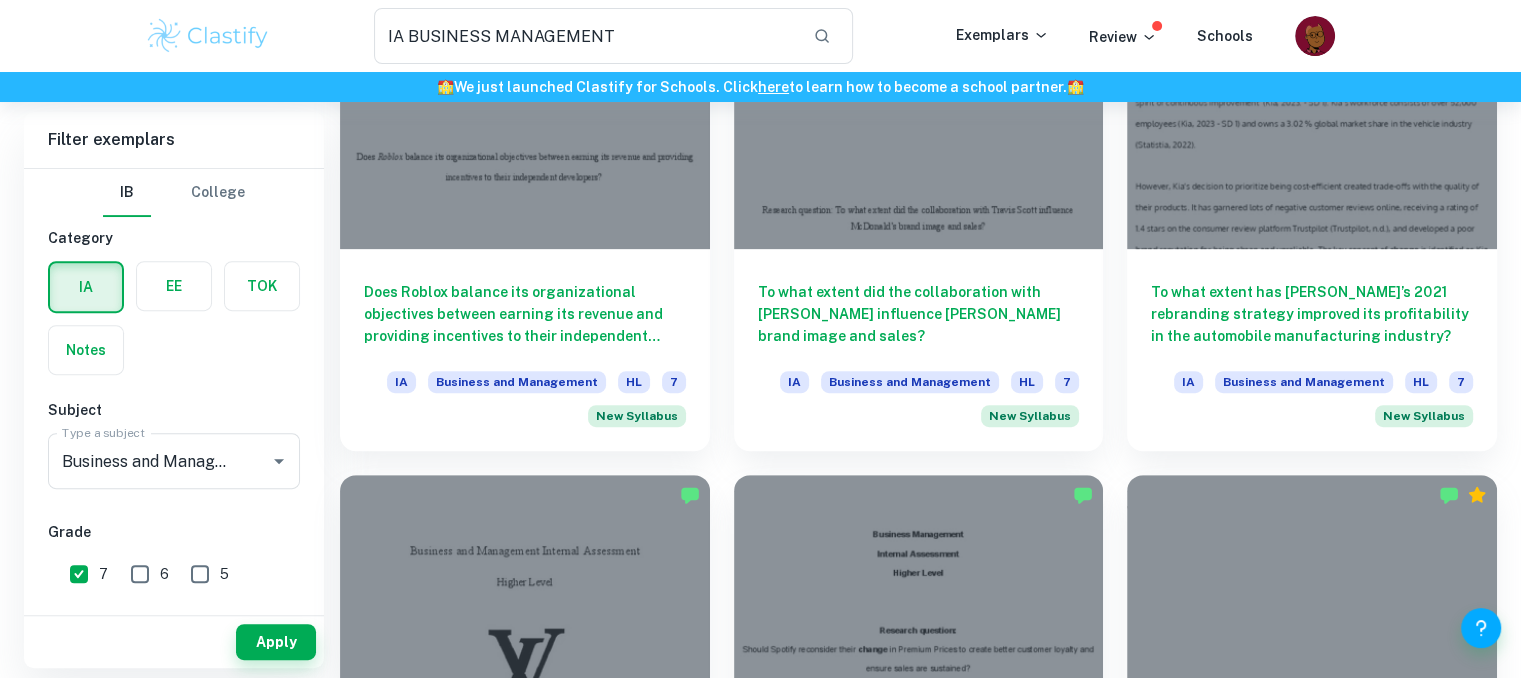 scroll, scrollTop: 748, scrollLeft: 0, axis: vertical 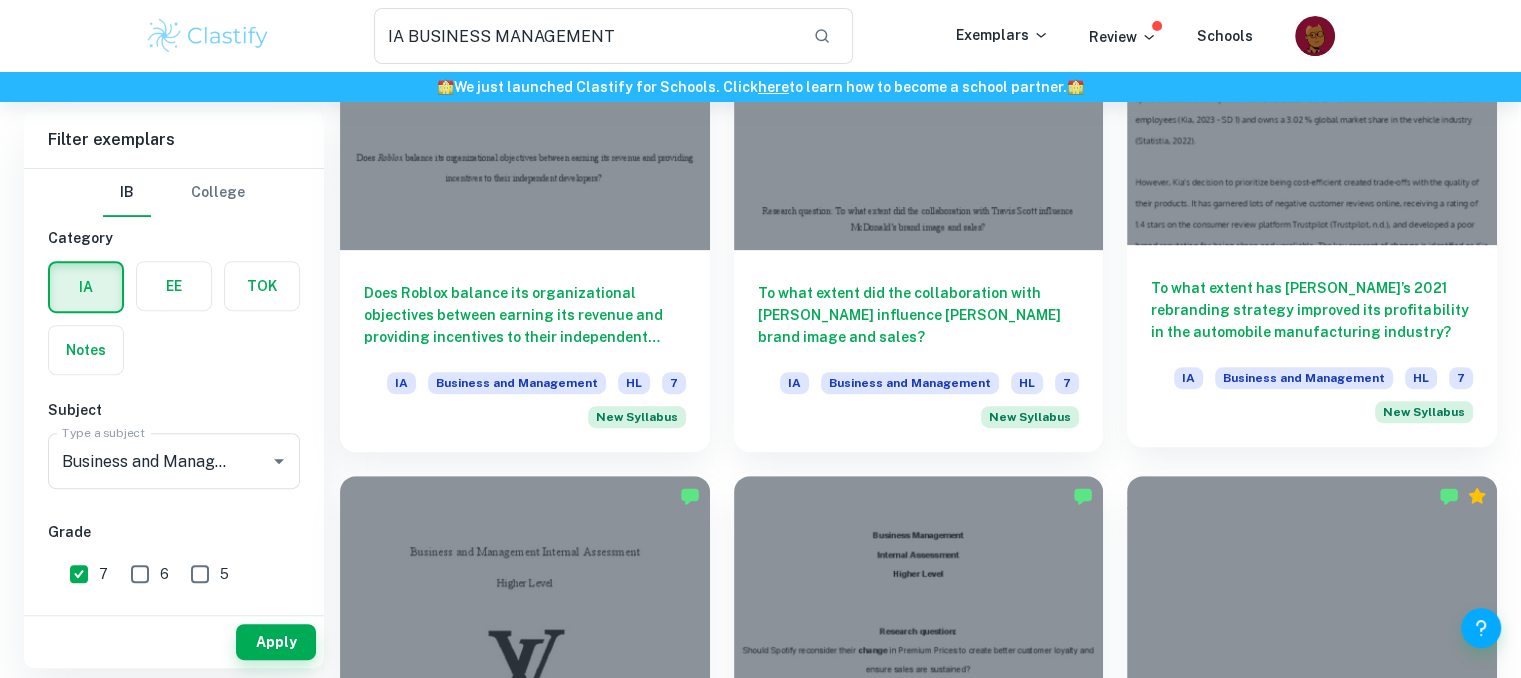 click on "To what extent has [PERSON_NAME]’s 2021 rebranding strategy improved its profitability in the automobile manufacturing industry?" at bounding box center [1312, 310] 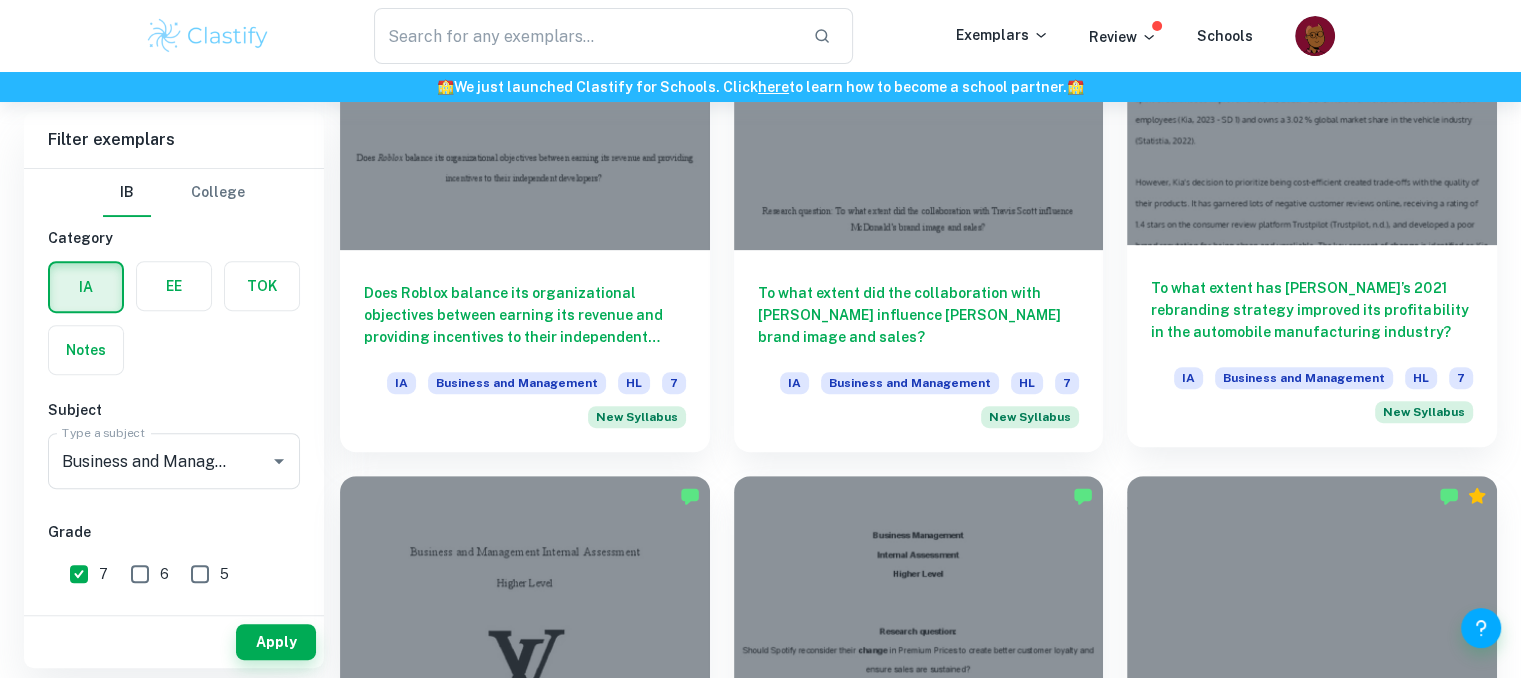 scroll, scrollTop: 0, scrollLeft: 0, axis: both 